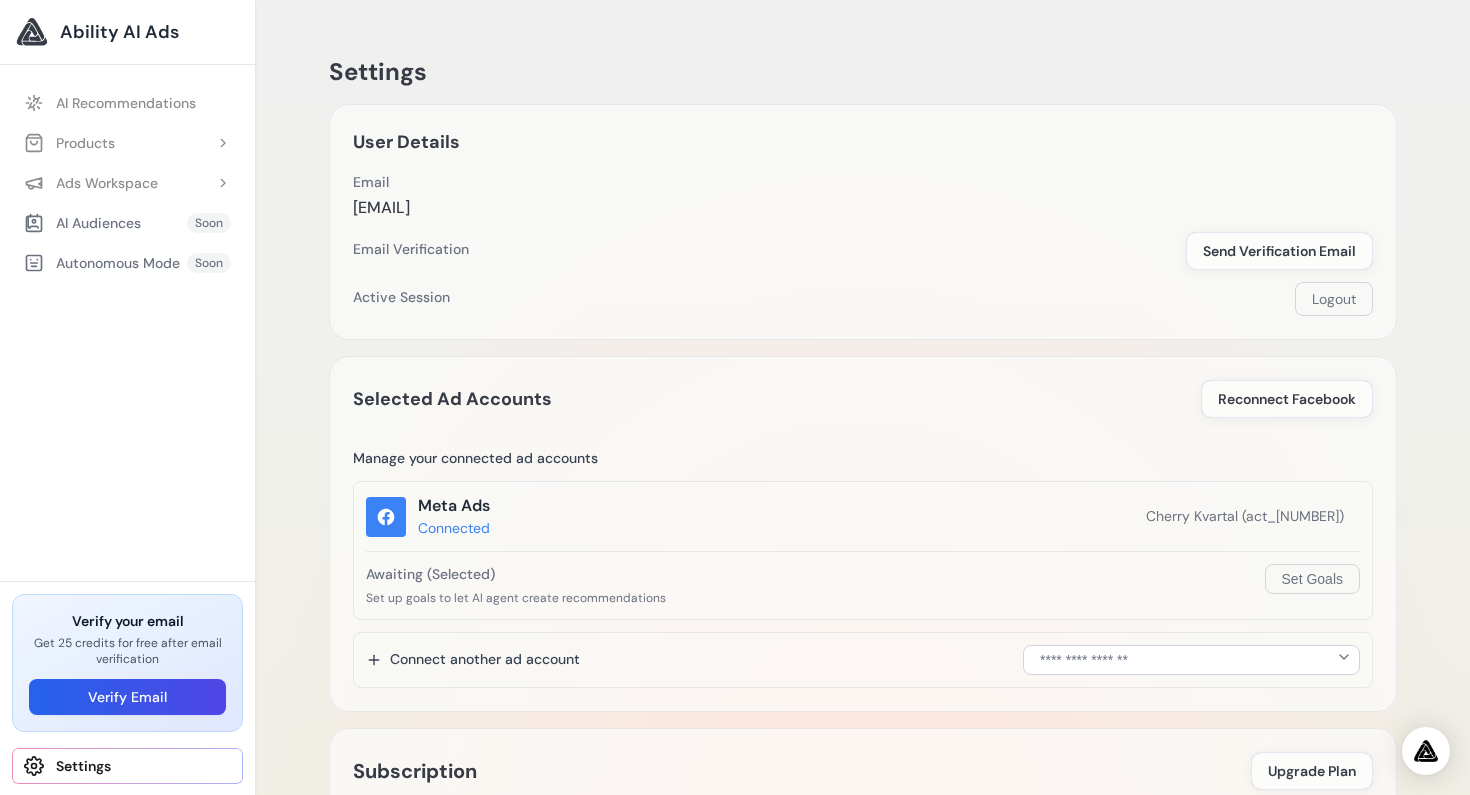 scroll, scrollTop: 263, scrollLeft: 0, axis: vertical 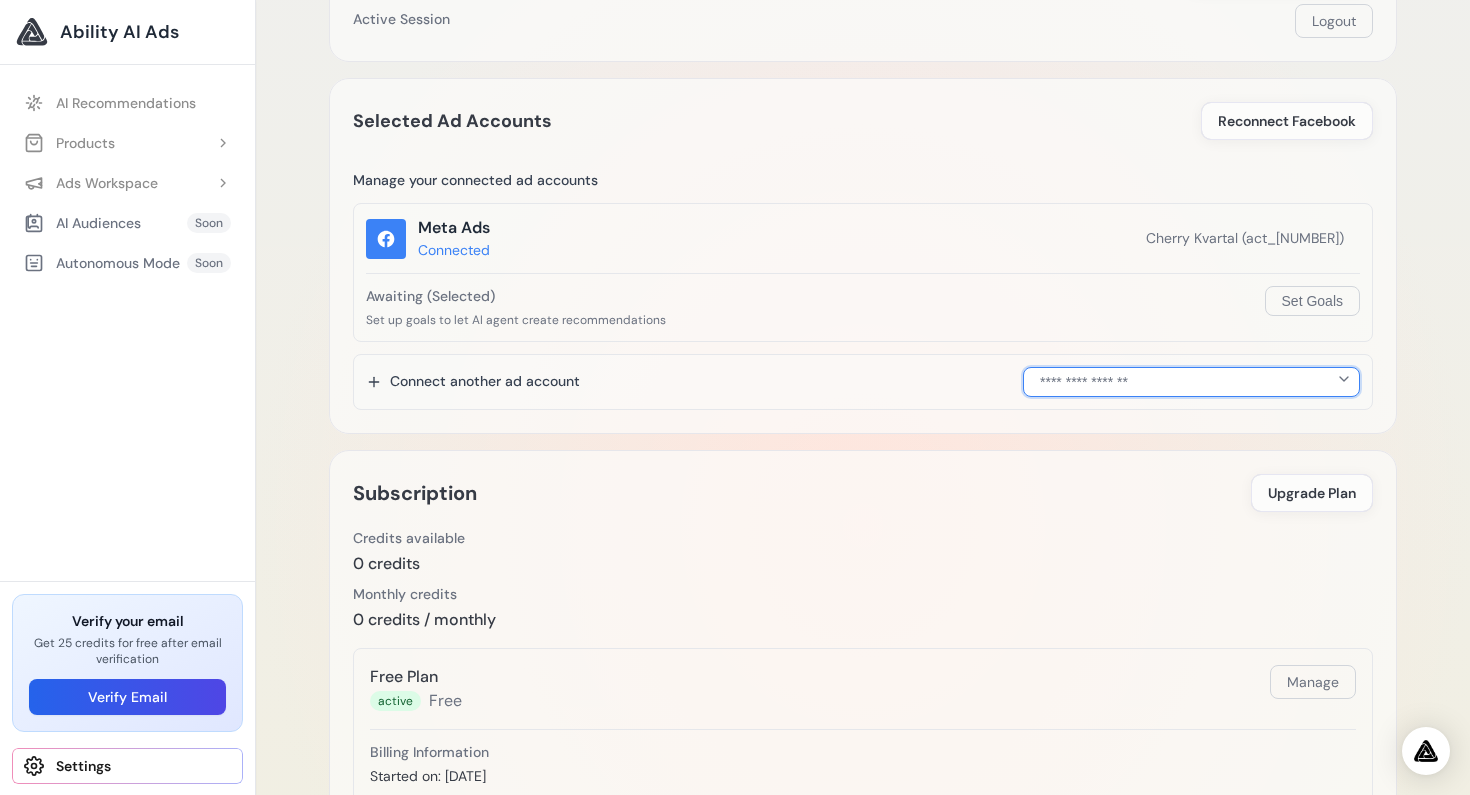 click on "**********" at bounding box center (1191, 382) 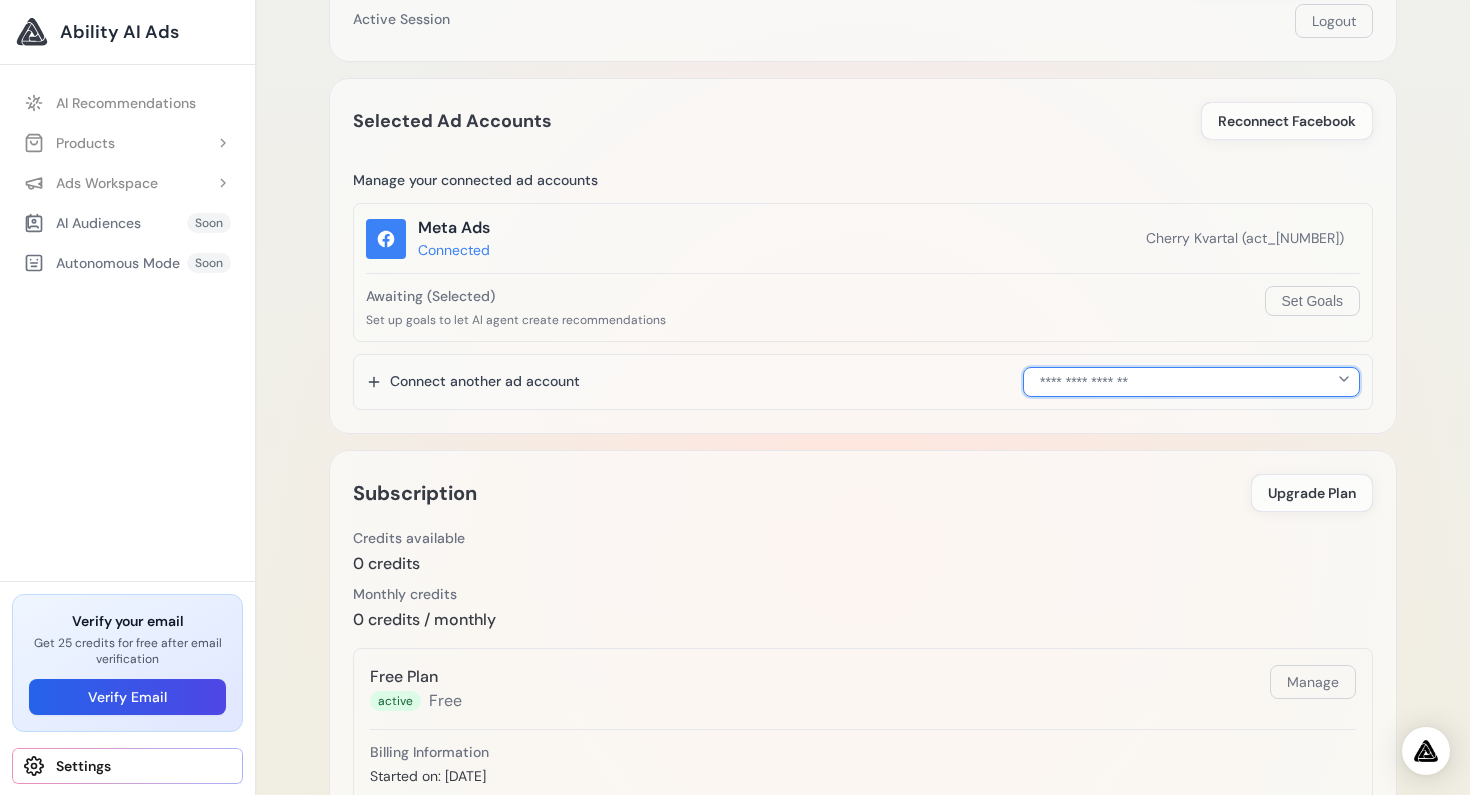 select on "**********" 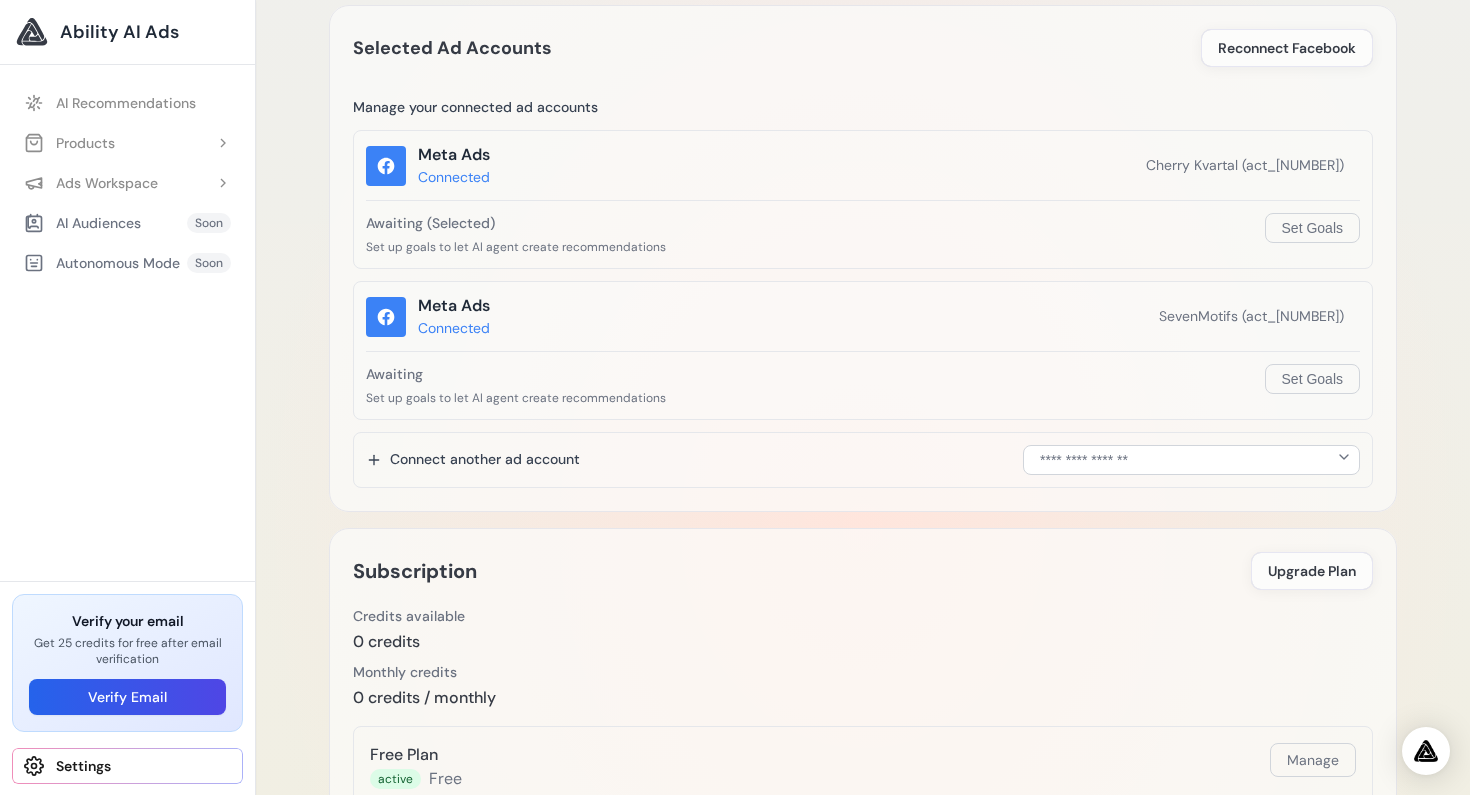 scroll, scrollTop: 349, scrollLeft: 0, axis: vertical 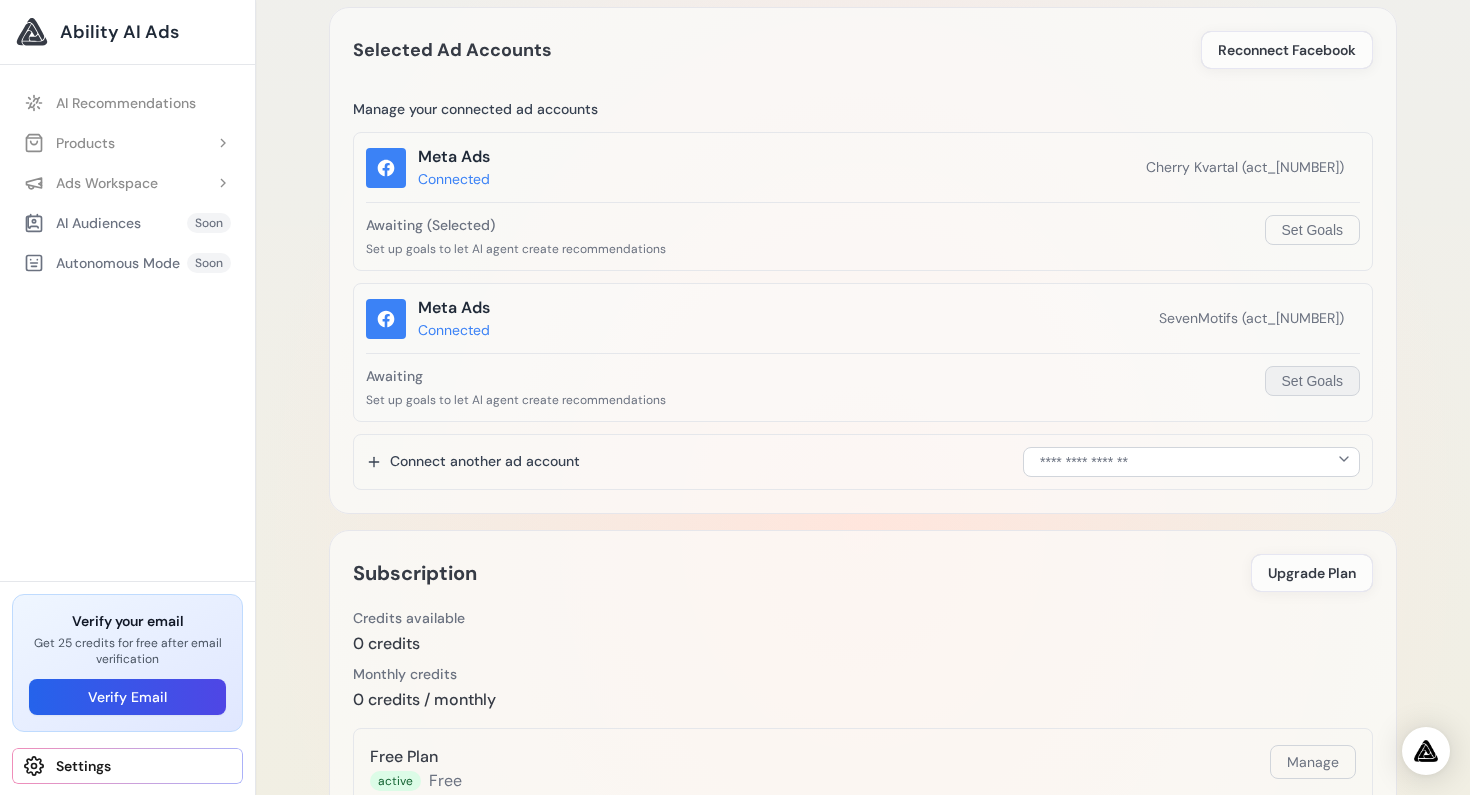 click on "Set Goals" at bounding box center [1312, 381] 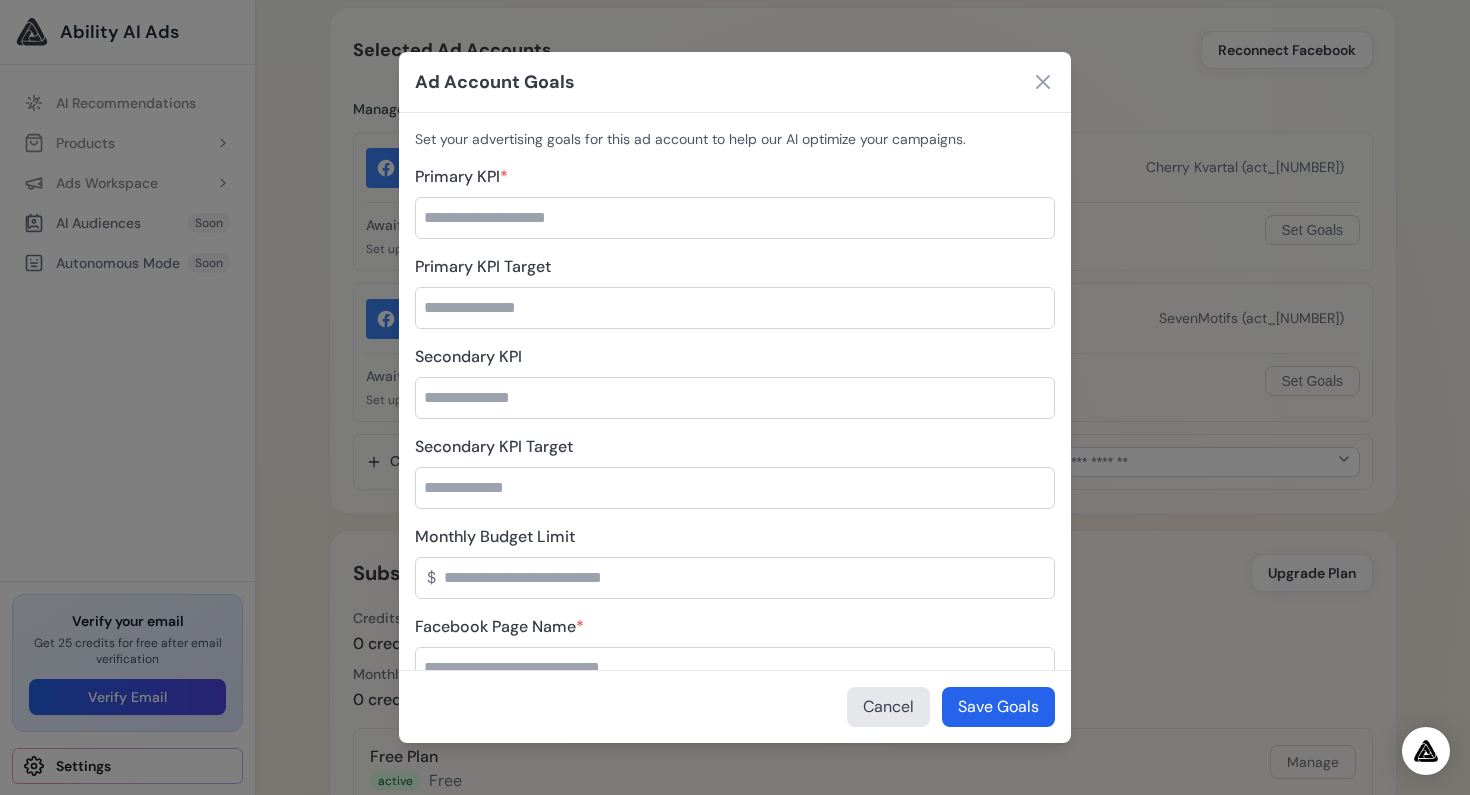 click on "Primary KPI  *" at bounding box center [735, 218] 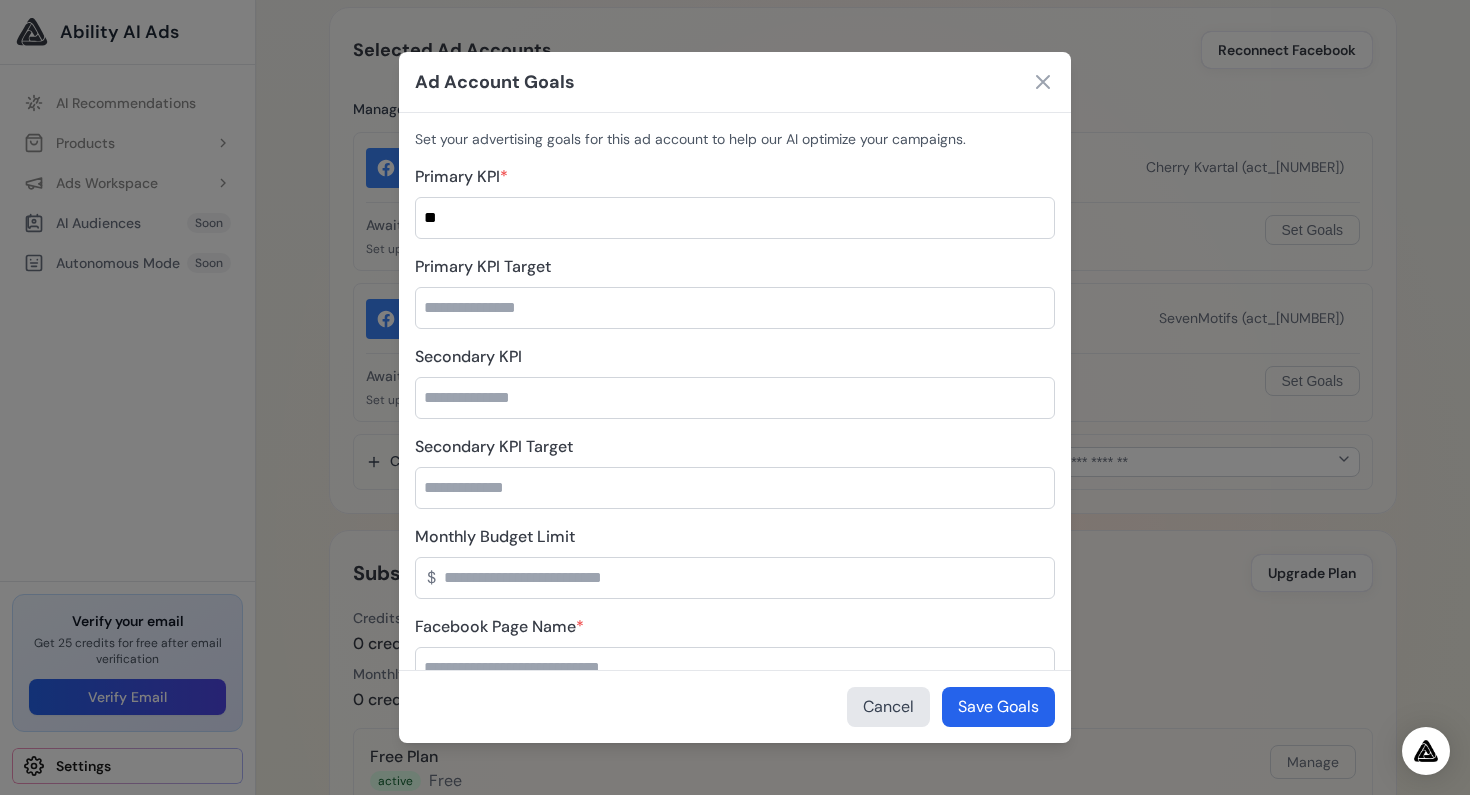 type on "*" 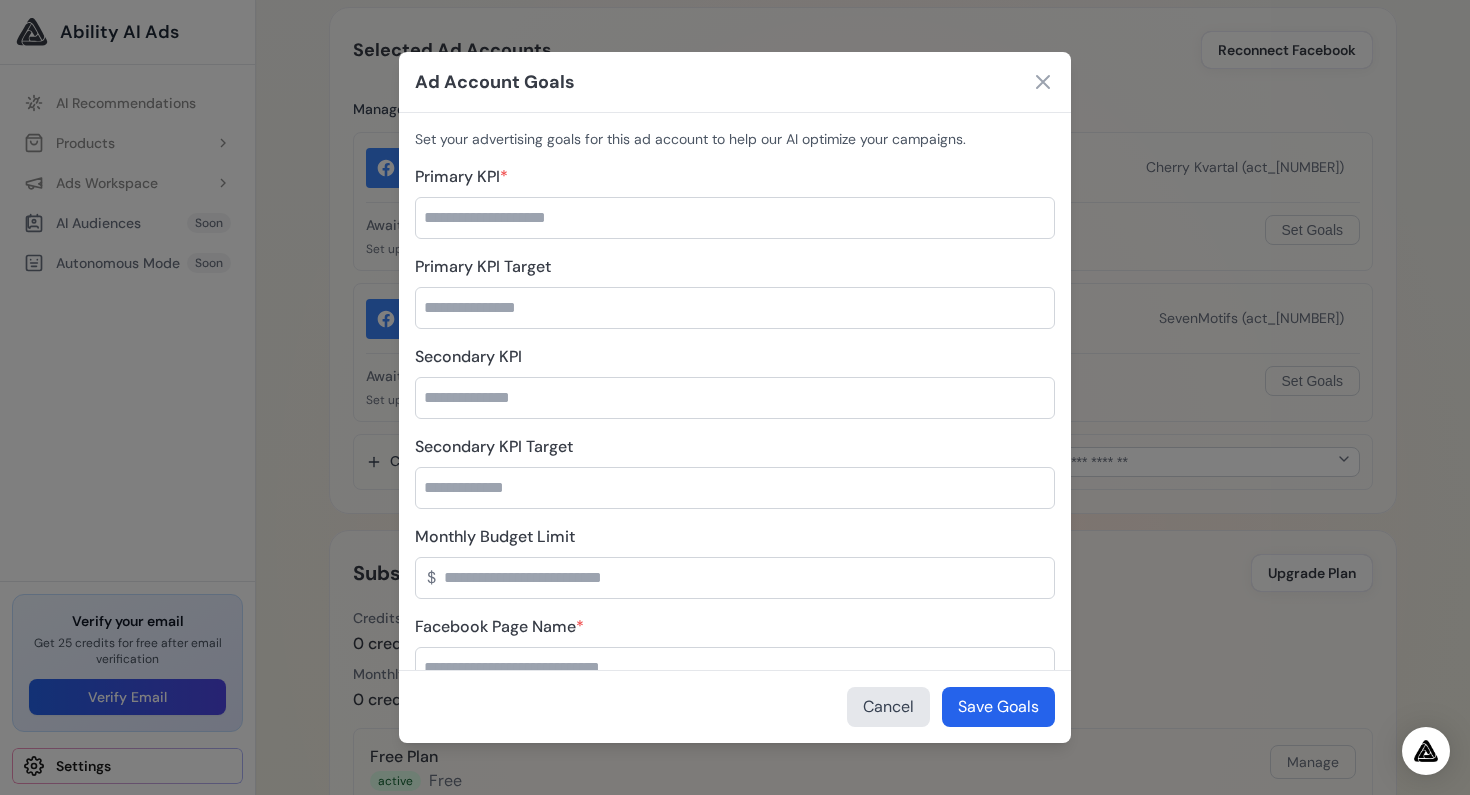 type on "*" 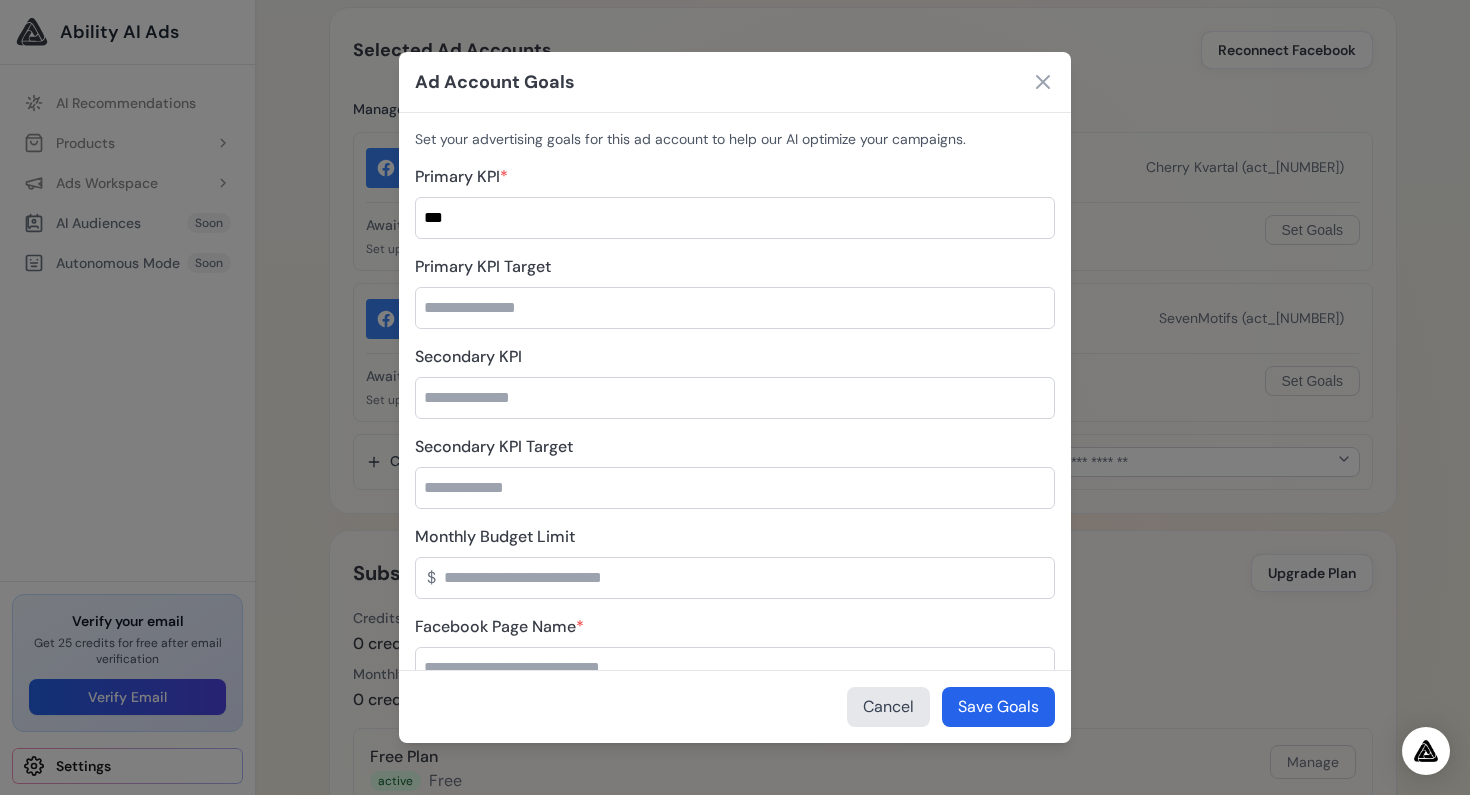 type on "***" 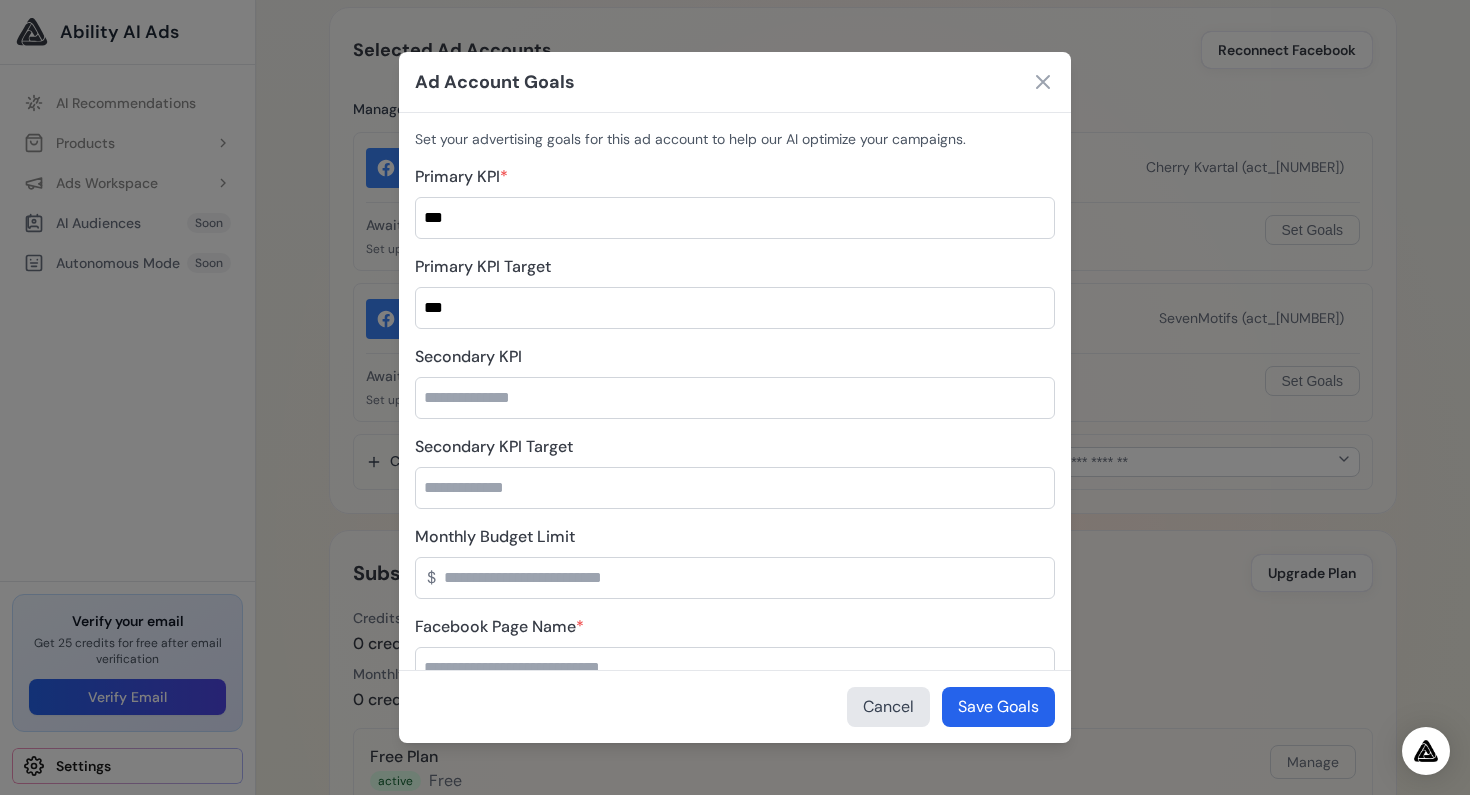 type on "***" 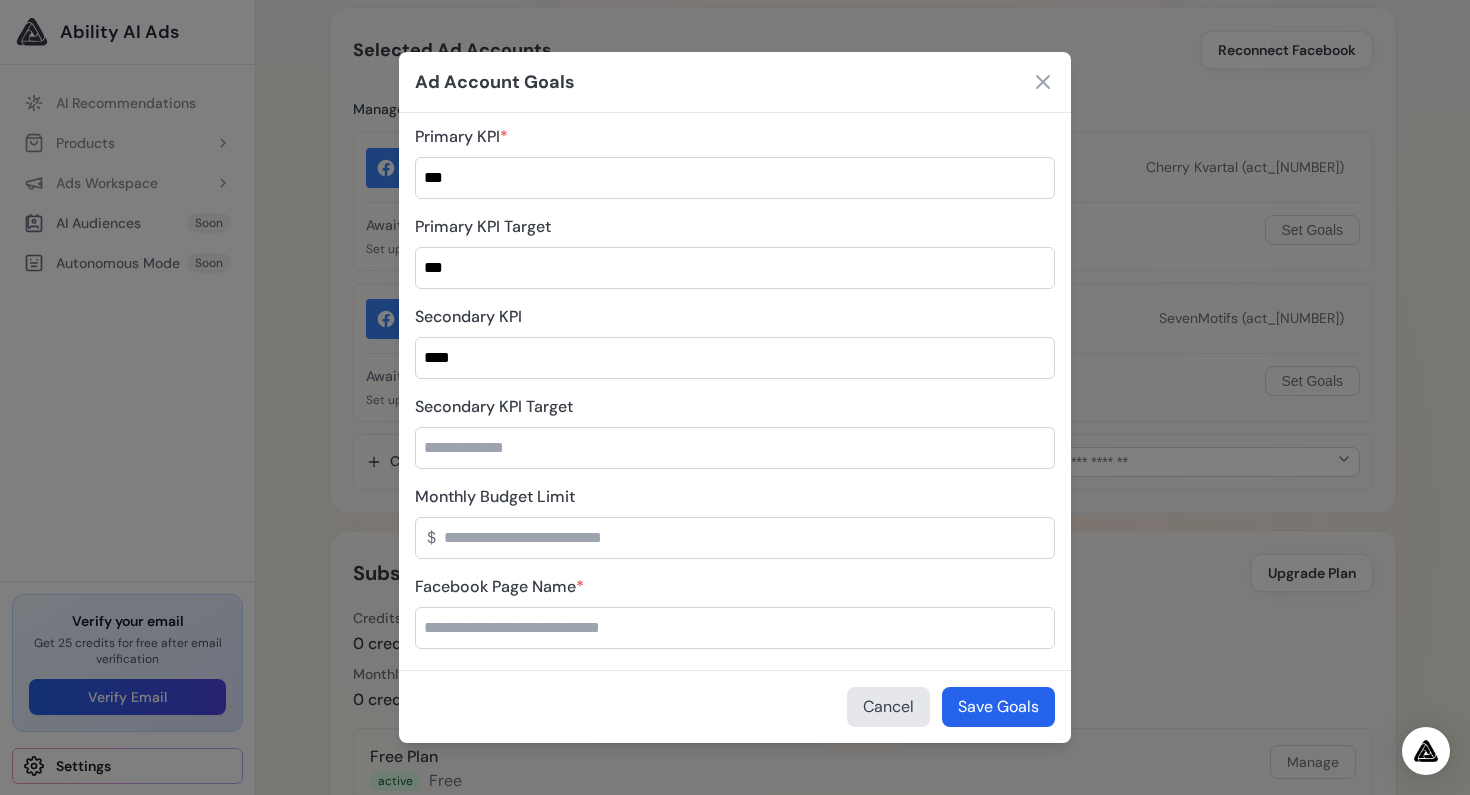 scroll, scrollTop: 43, scrollLeft: 0, axis: vertical 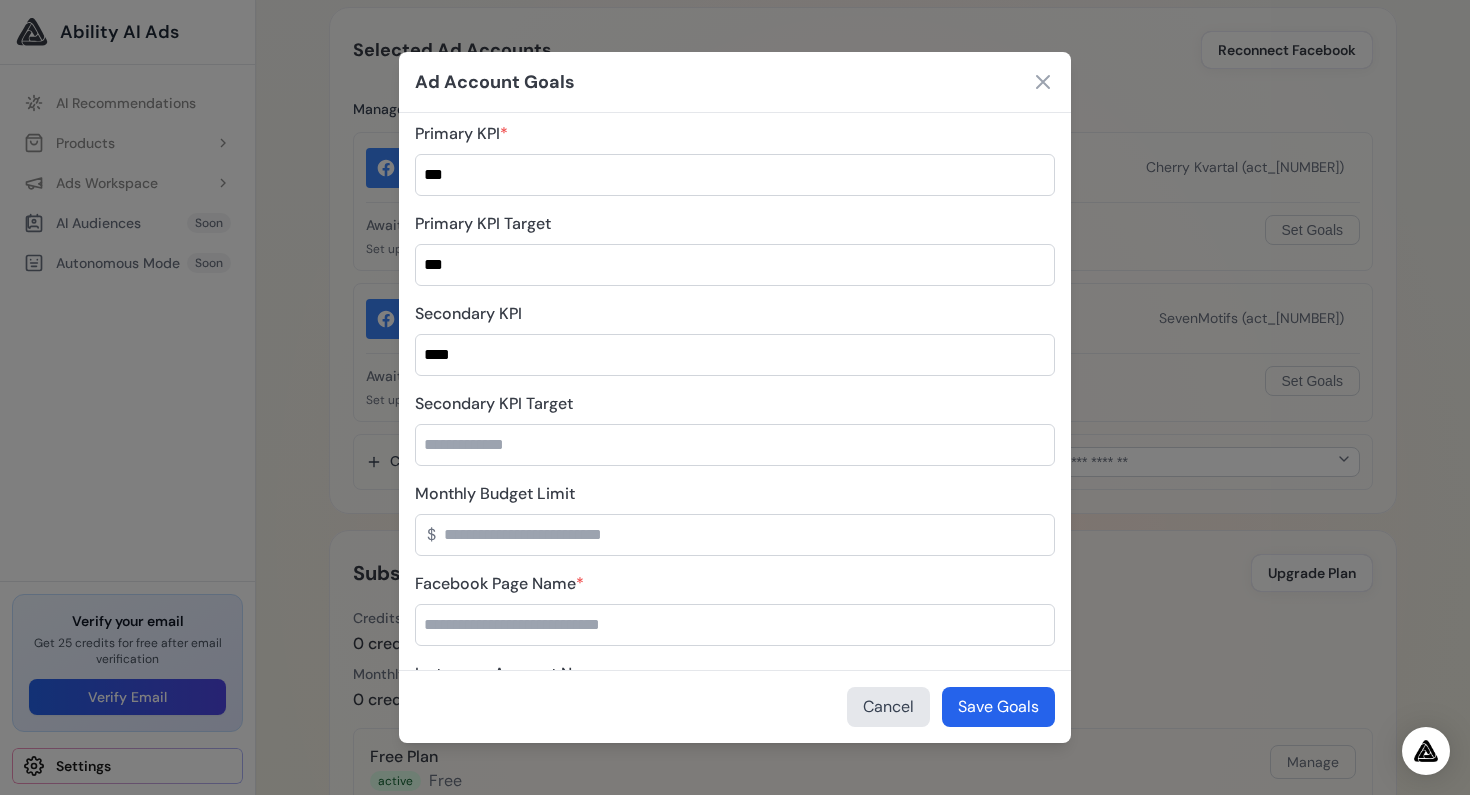type on "****" 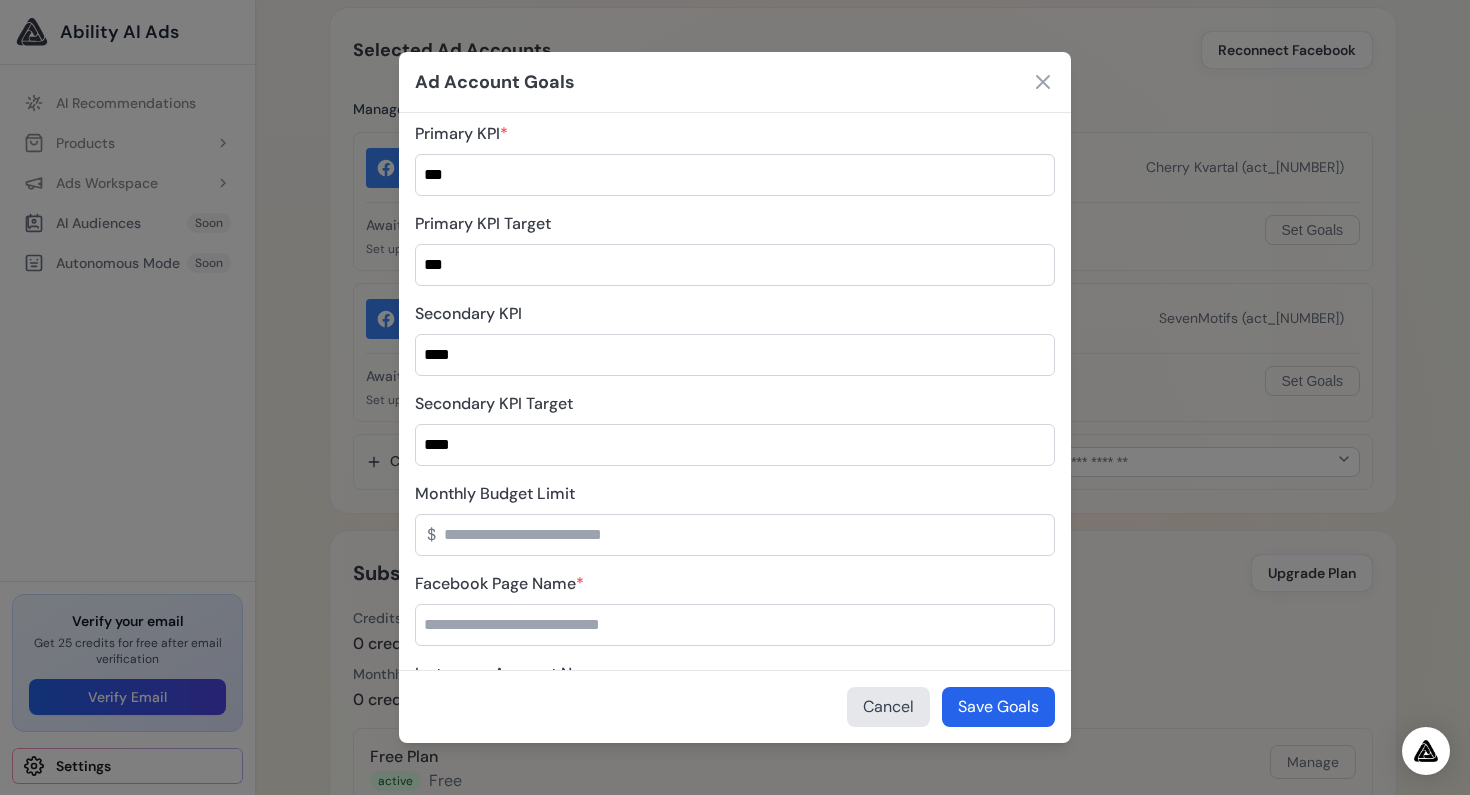 type on "****" 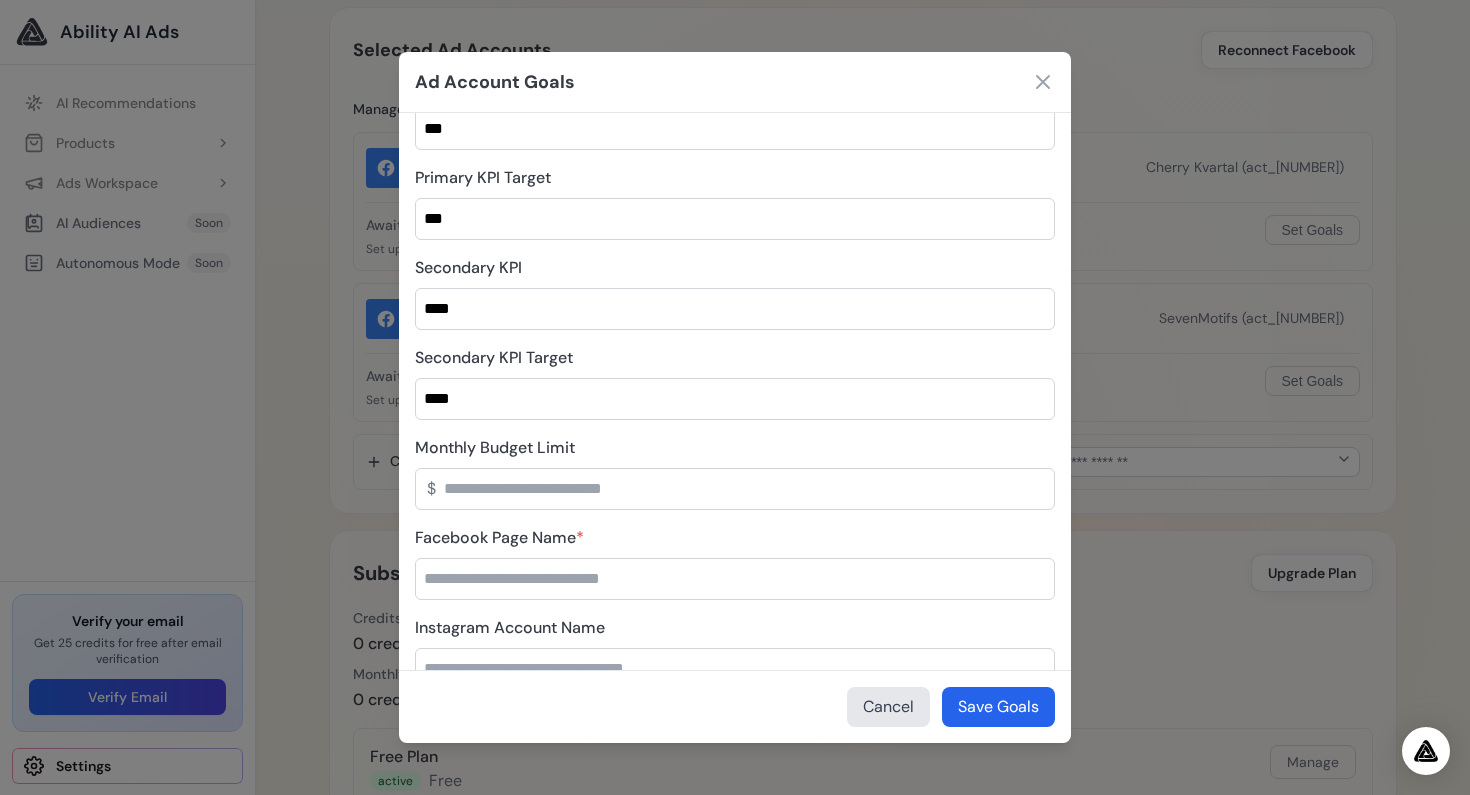 scroll, scrollTop: 107, scrollLeft: 0, axis: vertical 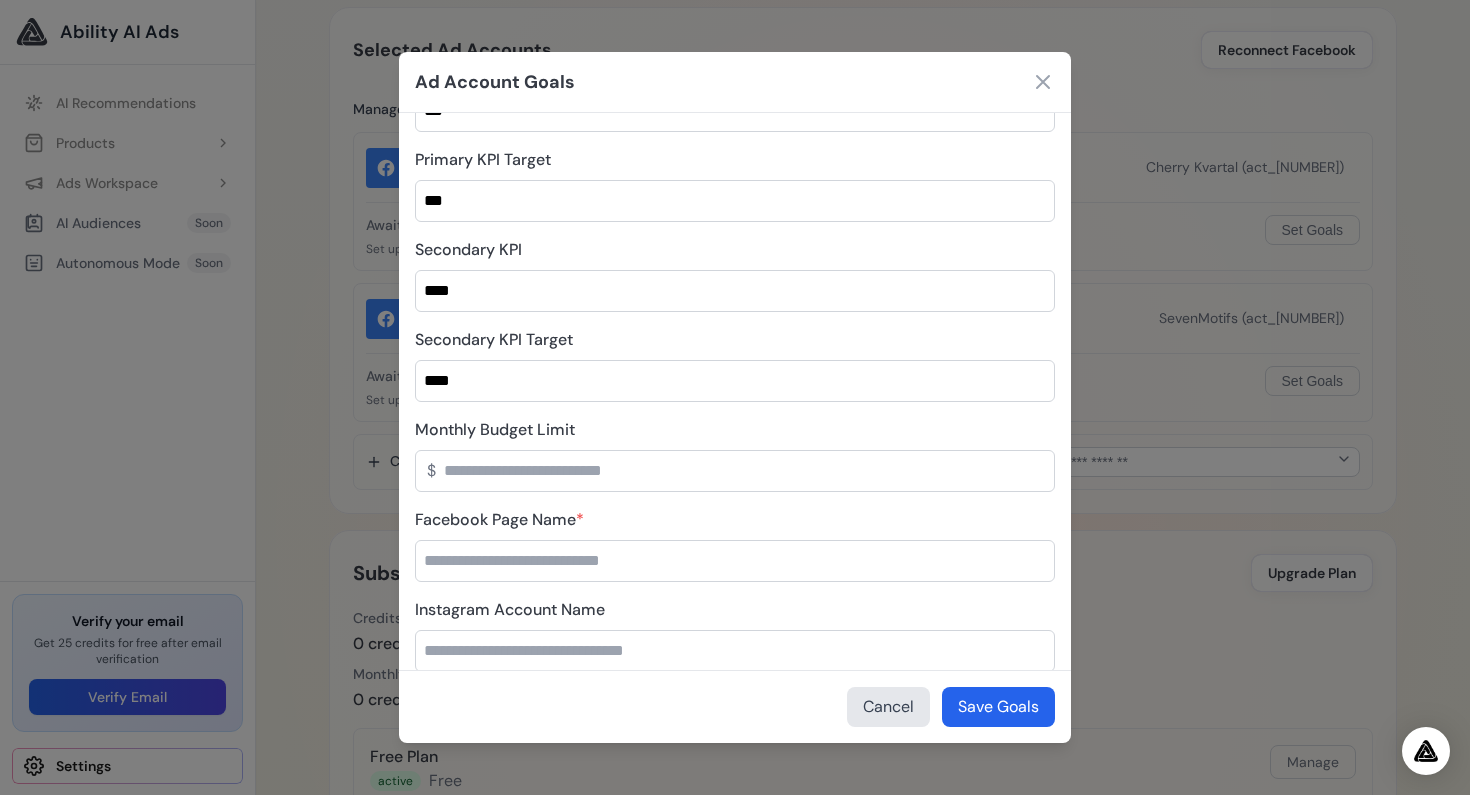 type on "****" 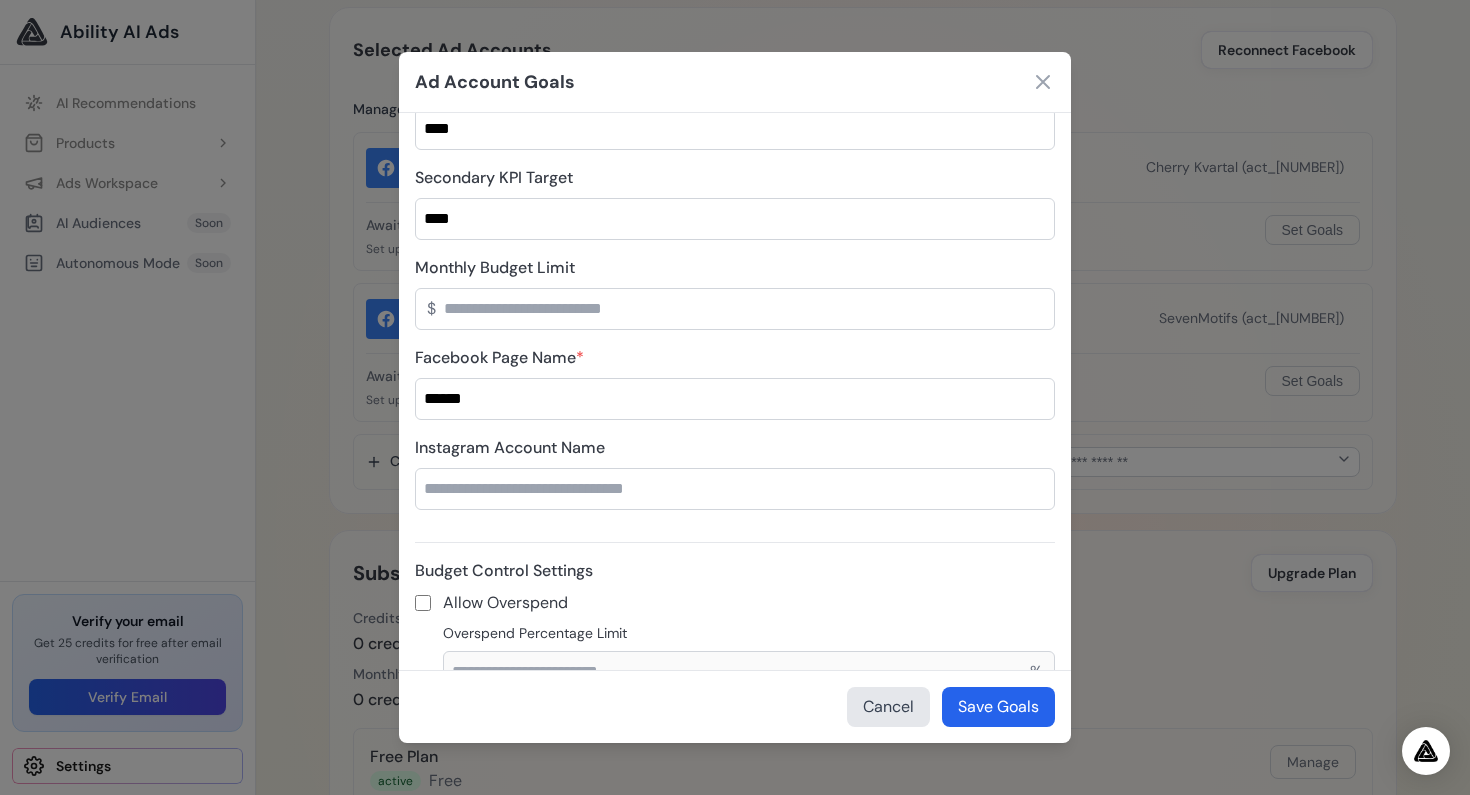 scroll, scrollTop: 279, scrollLeft: 0, axis: vertical 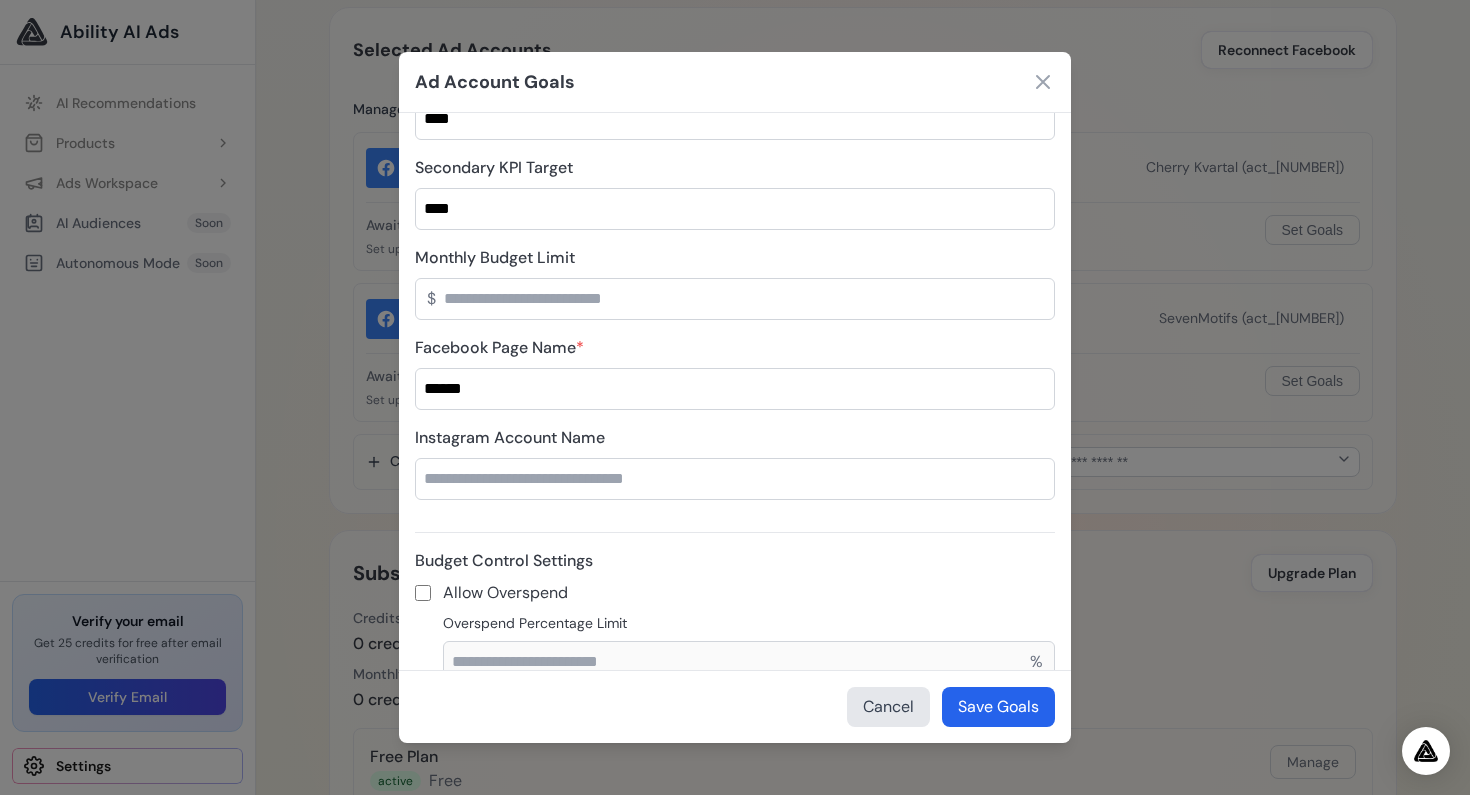 type on "******" 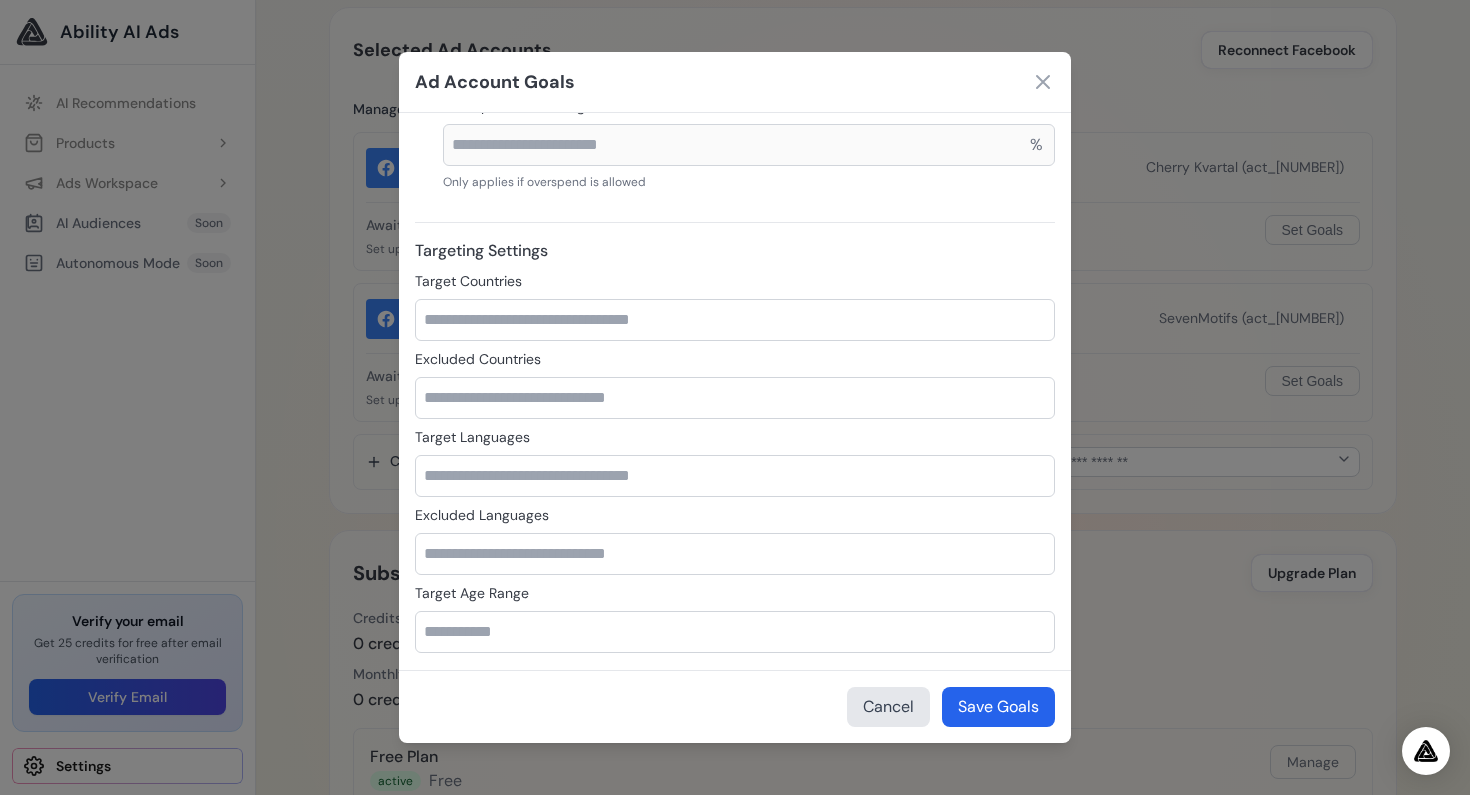 scroll, scrollTop: 814, scrollLeft: 0, axis: vertical 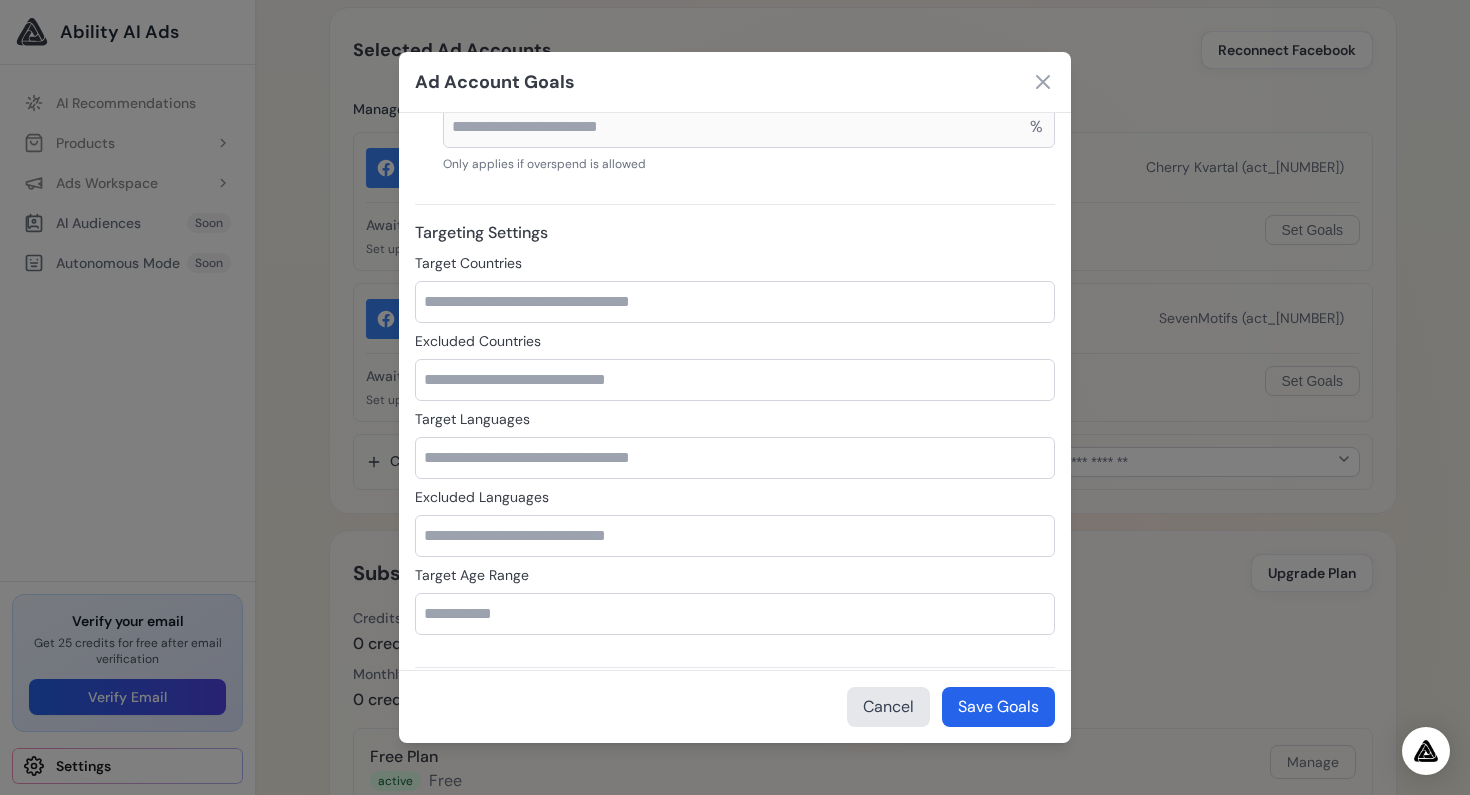 type on "******" 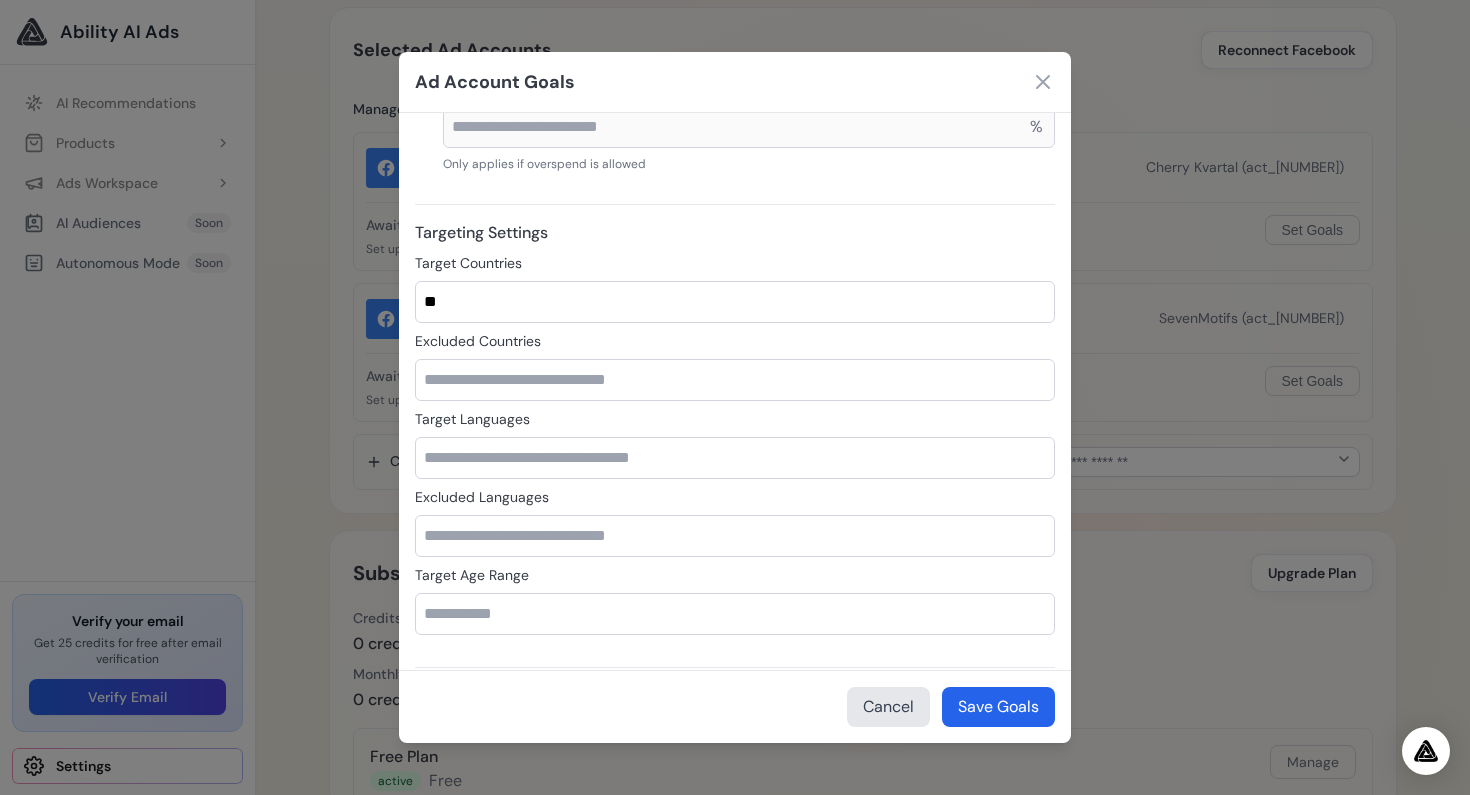 type on "**" 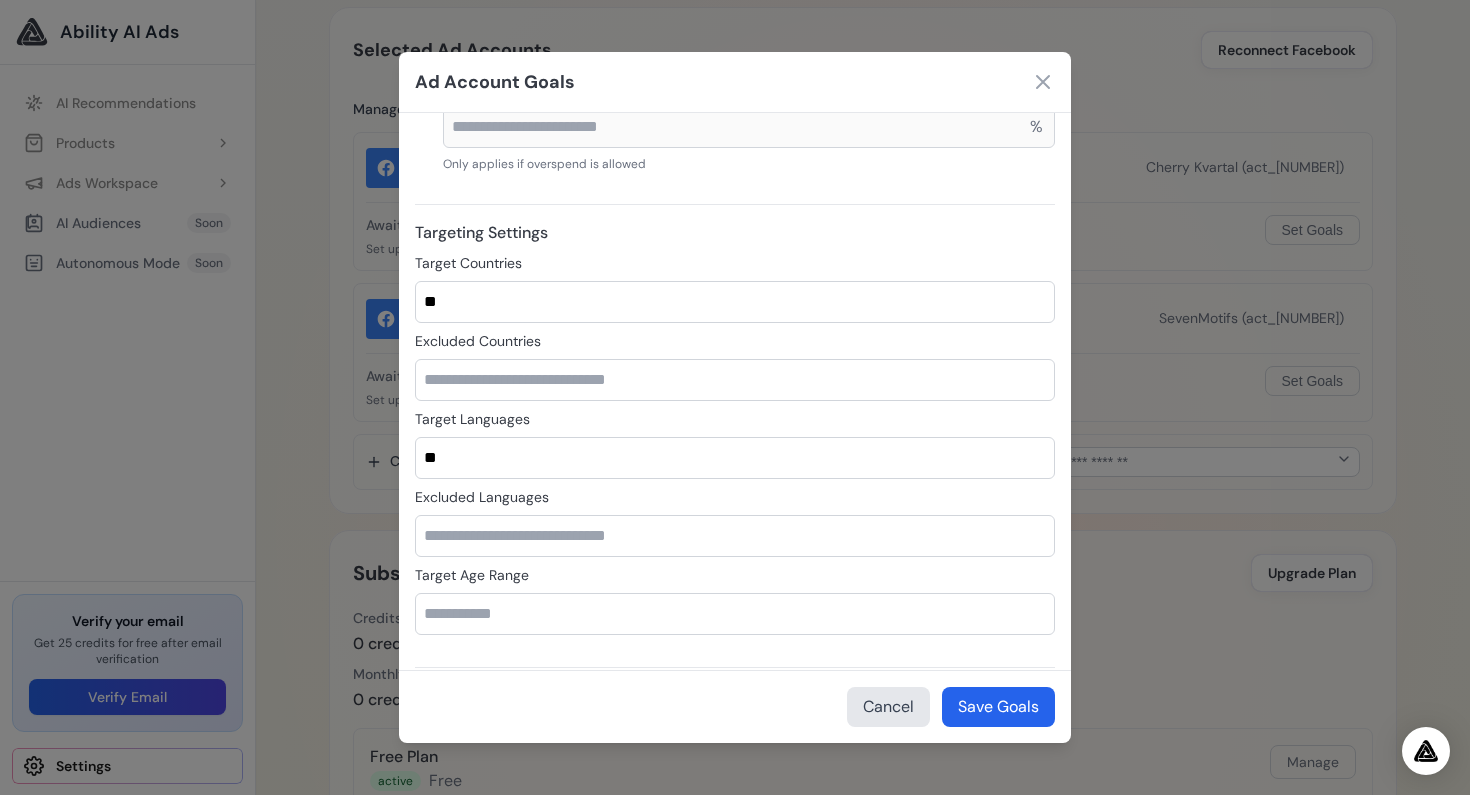 type on "**" 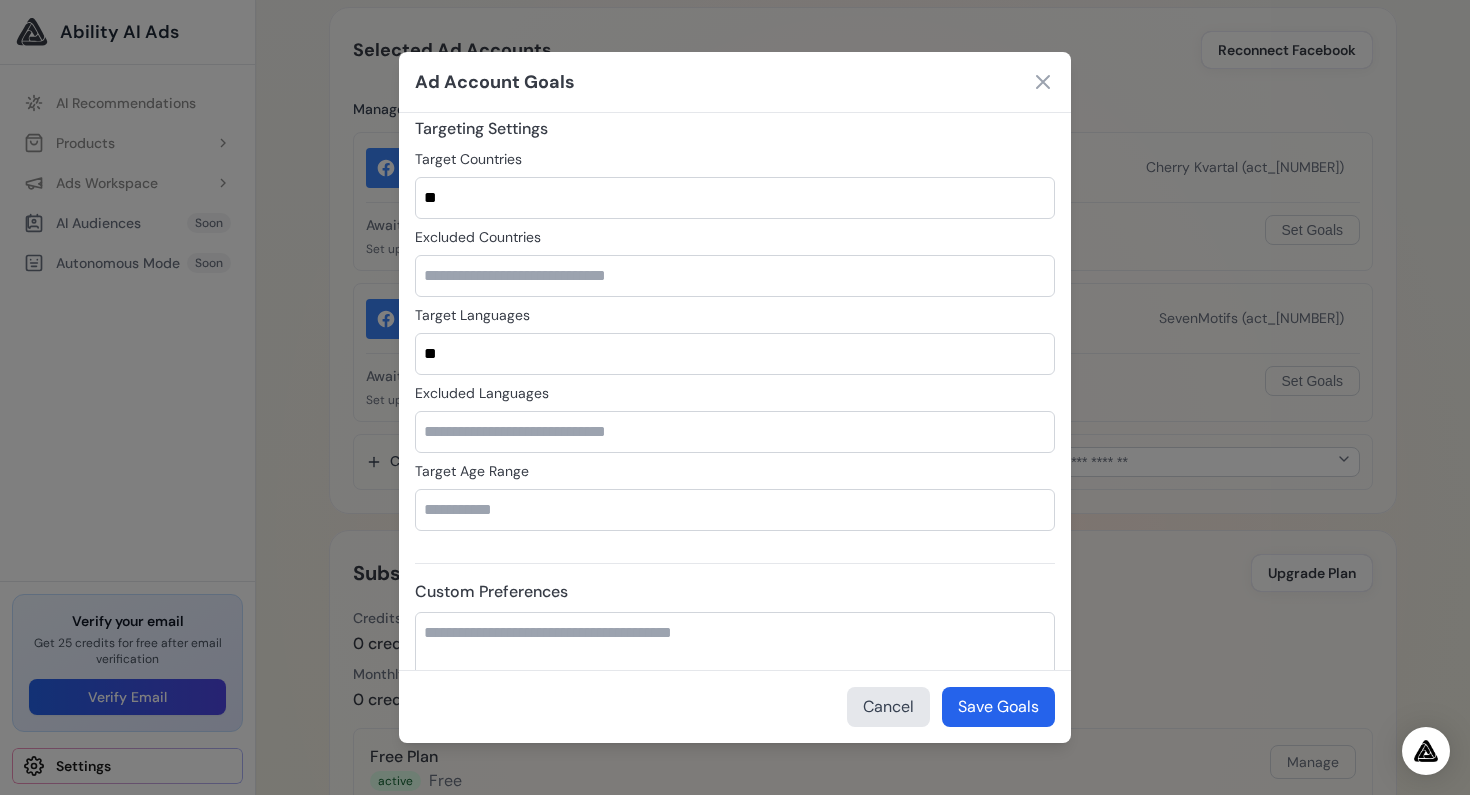 scroll, scrollTop: 973, scrollLeft: 0, axis: vertical 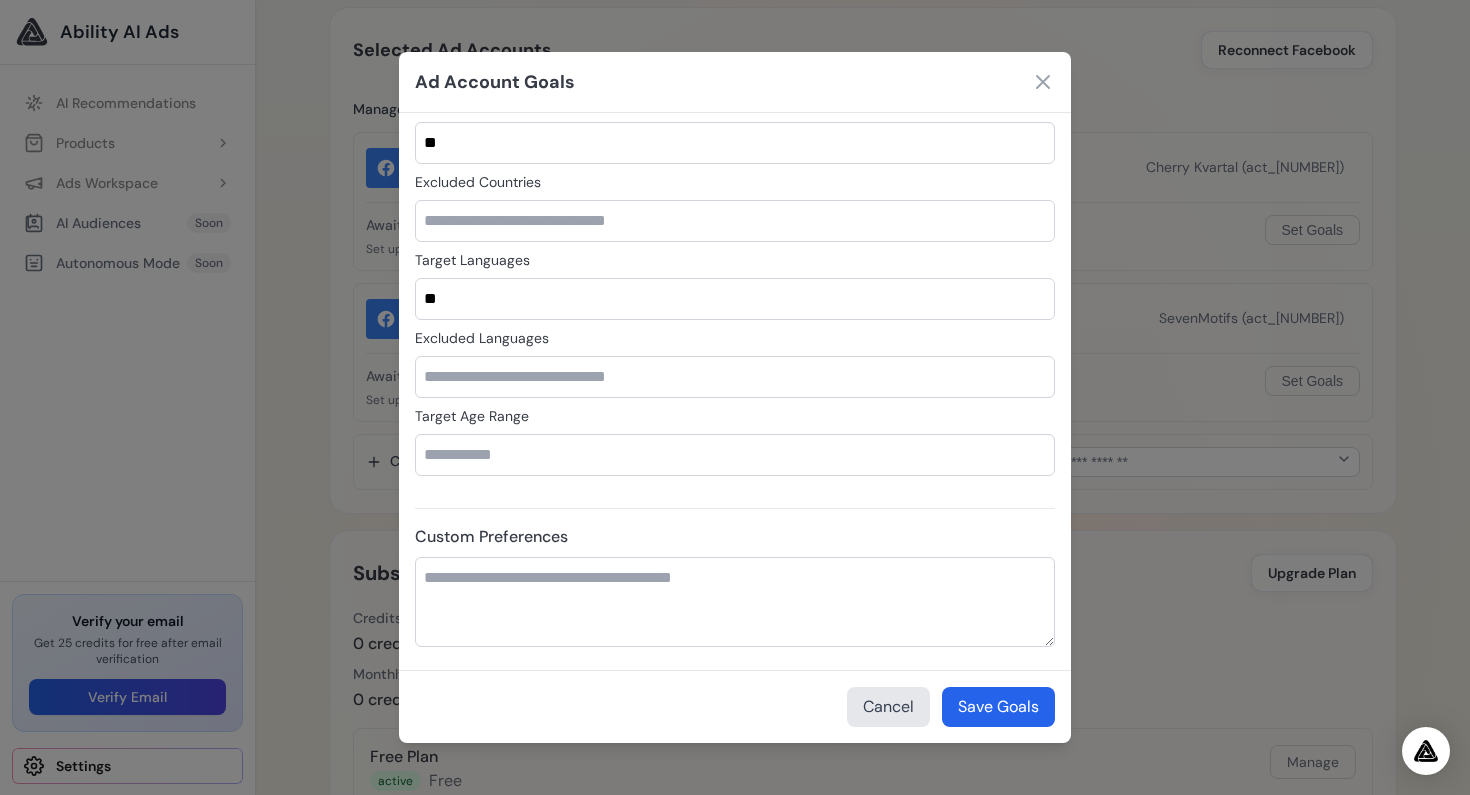 click on "Target Age Range" at bounding box center (735, 455) 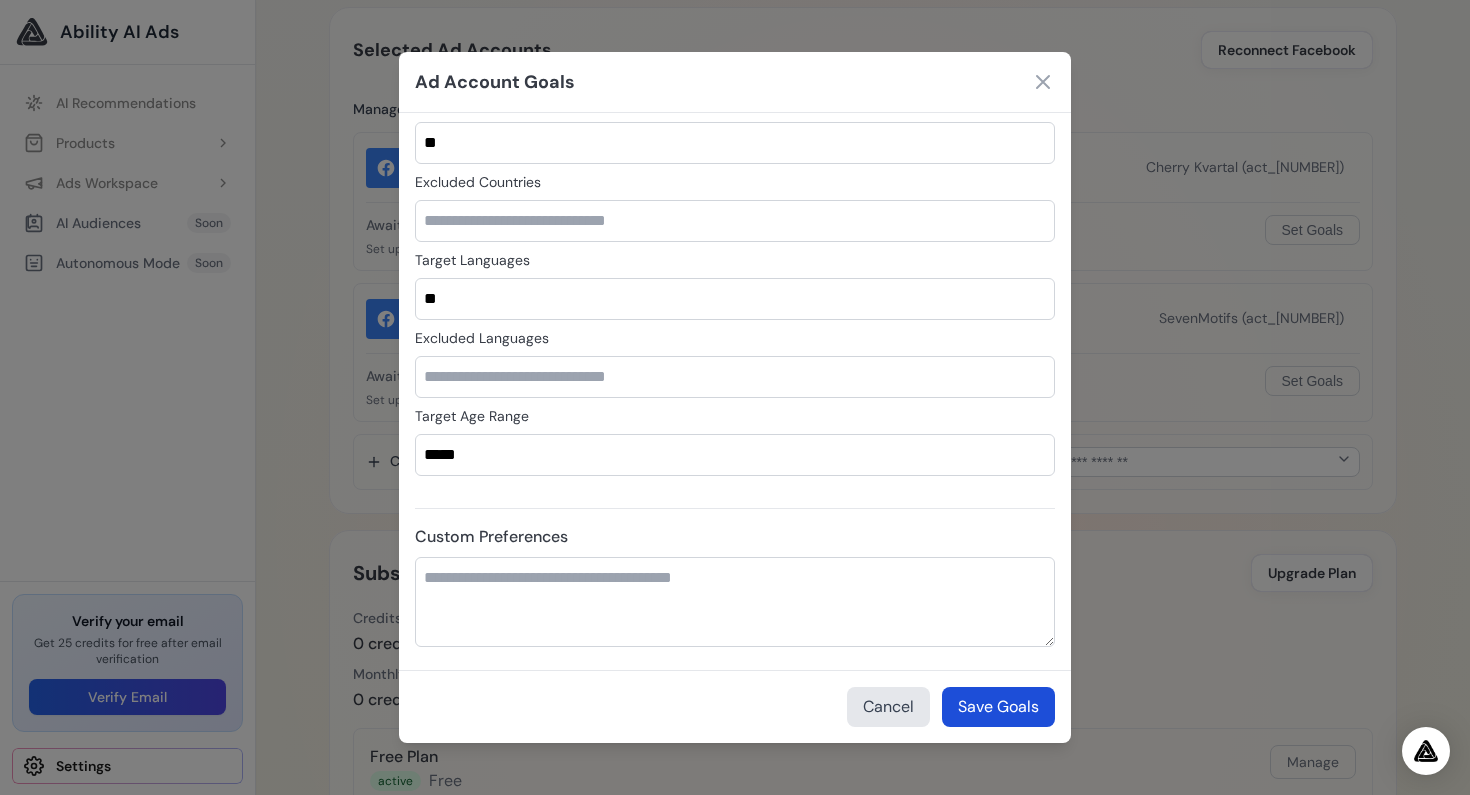 type on "*****" 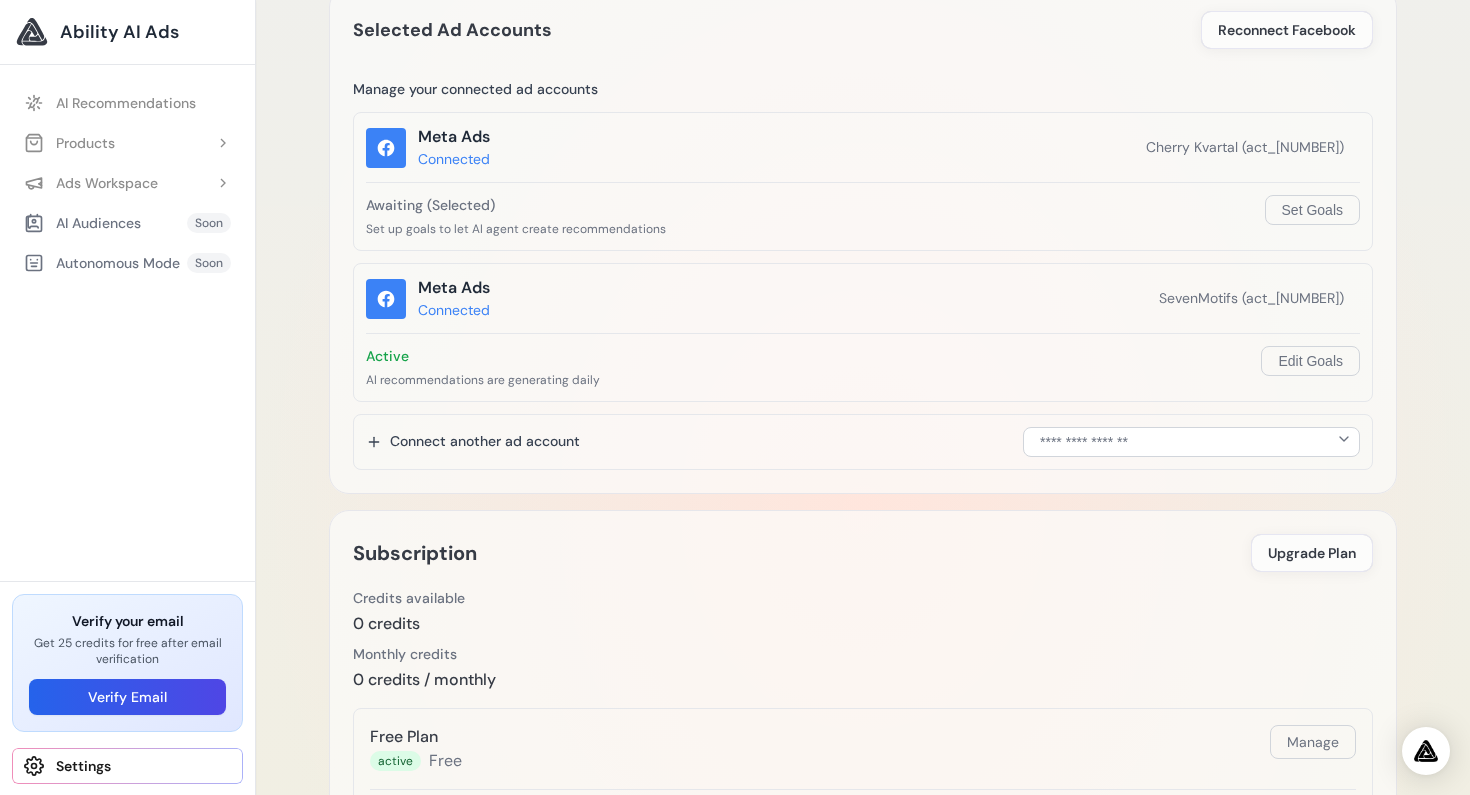 scroll, scrollTop: 339, scrollLeft: 0, axis: vertical 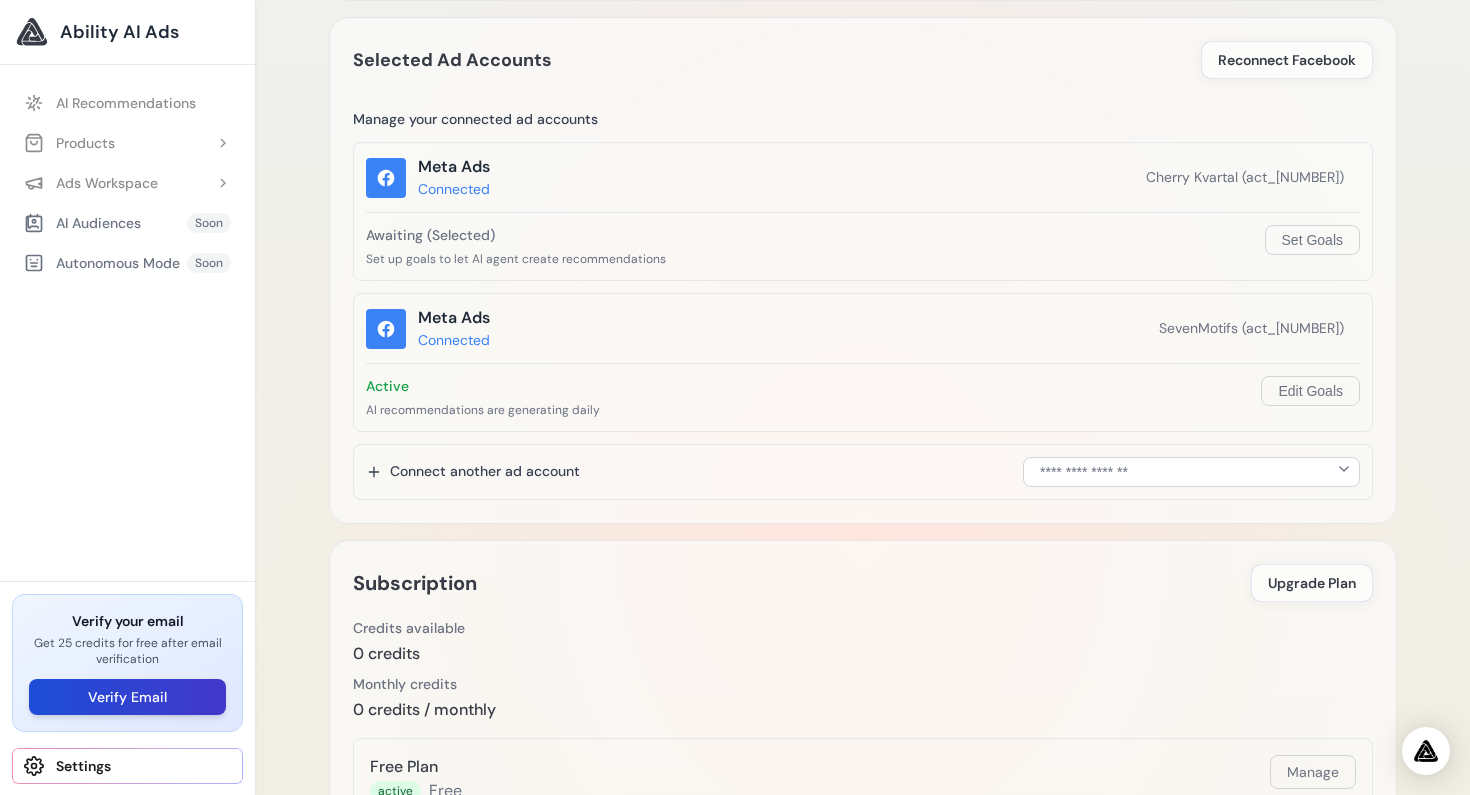 click on "Verify Email" at bounding box center (127, 697) 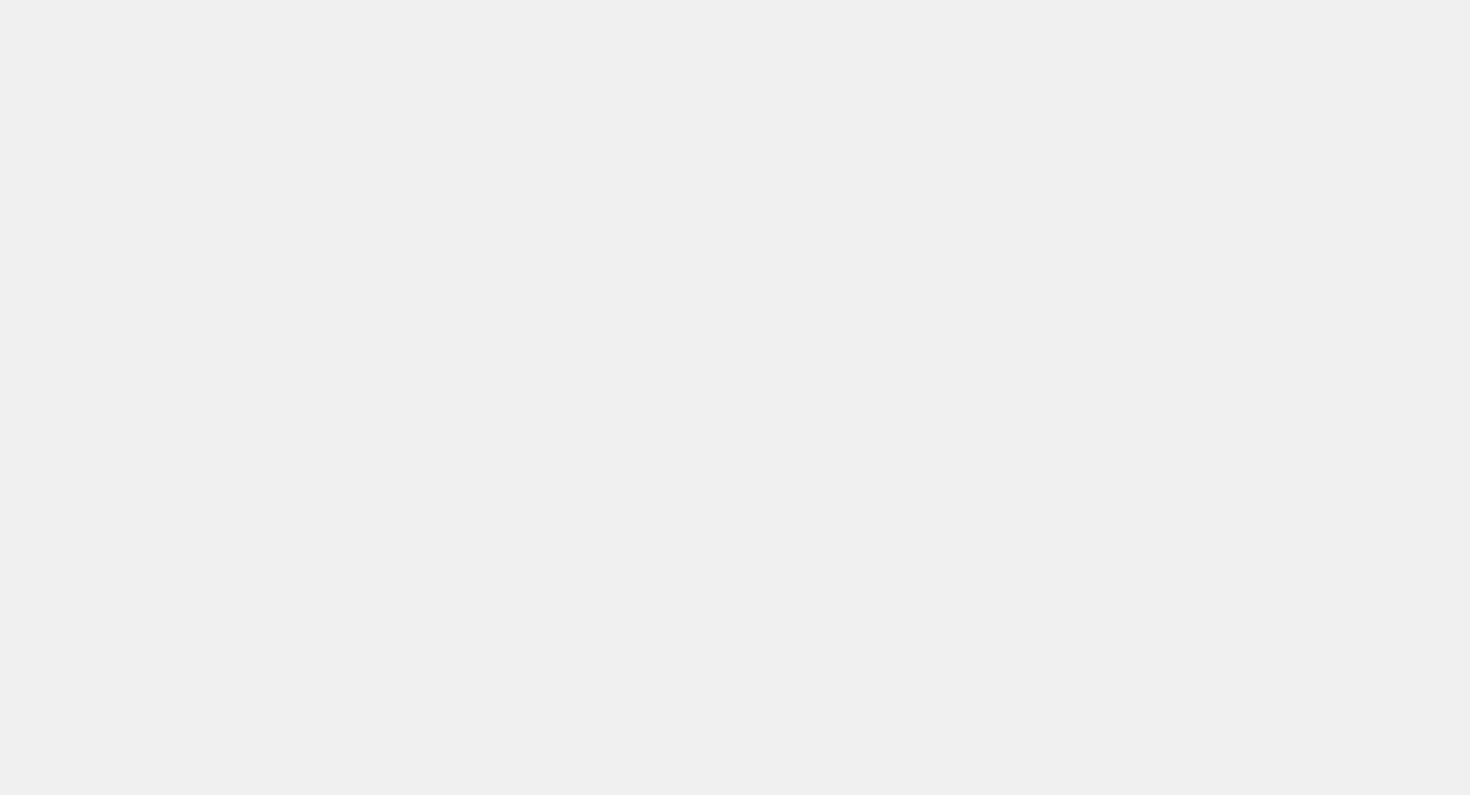 scroll, scrollTop: 0, scrollLeft: 0, axis: both 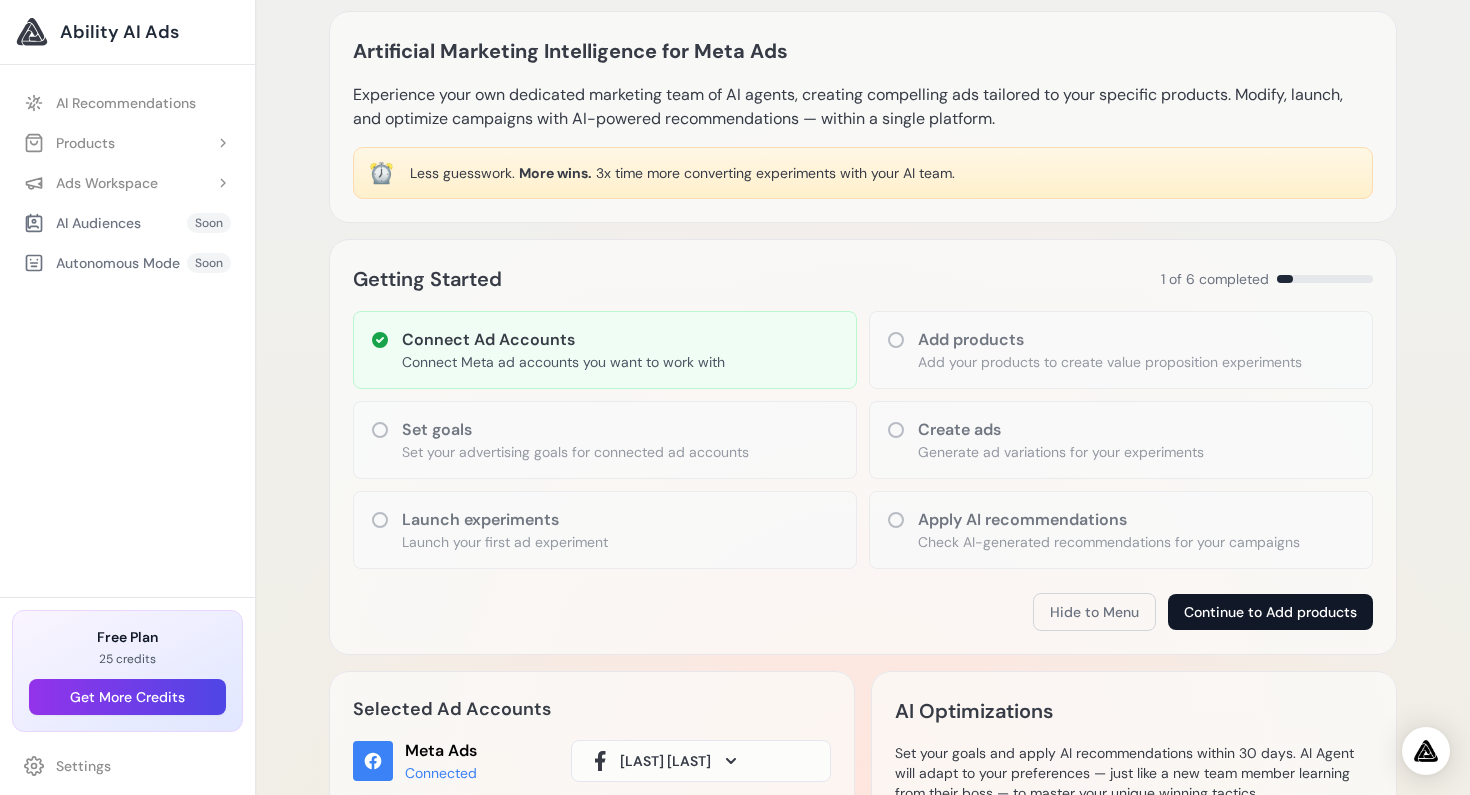 click on "Continue to Add products" at bounding box center (1270, 612) 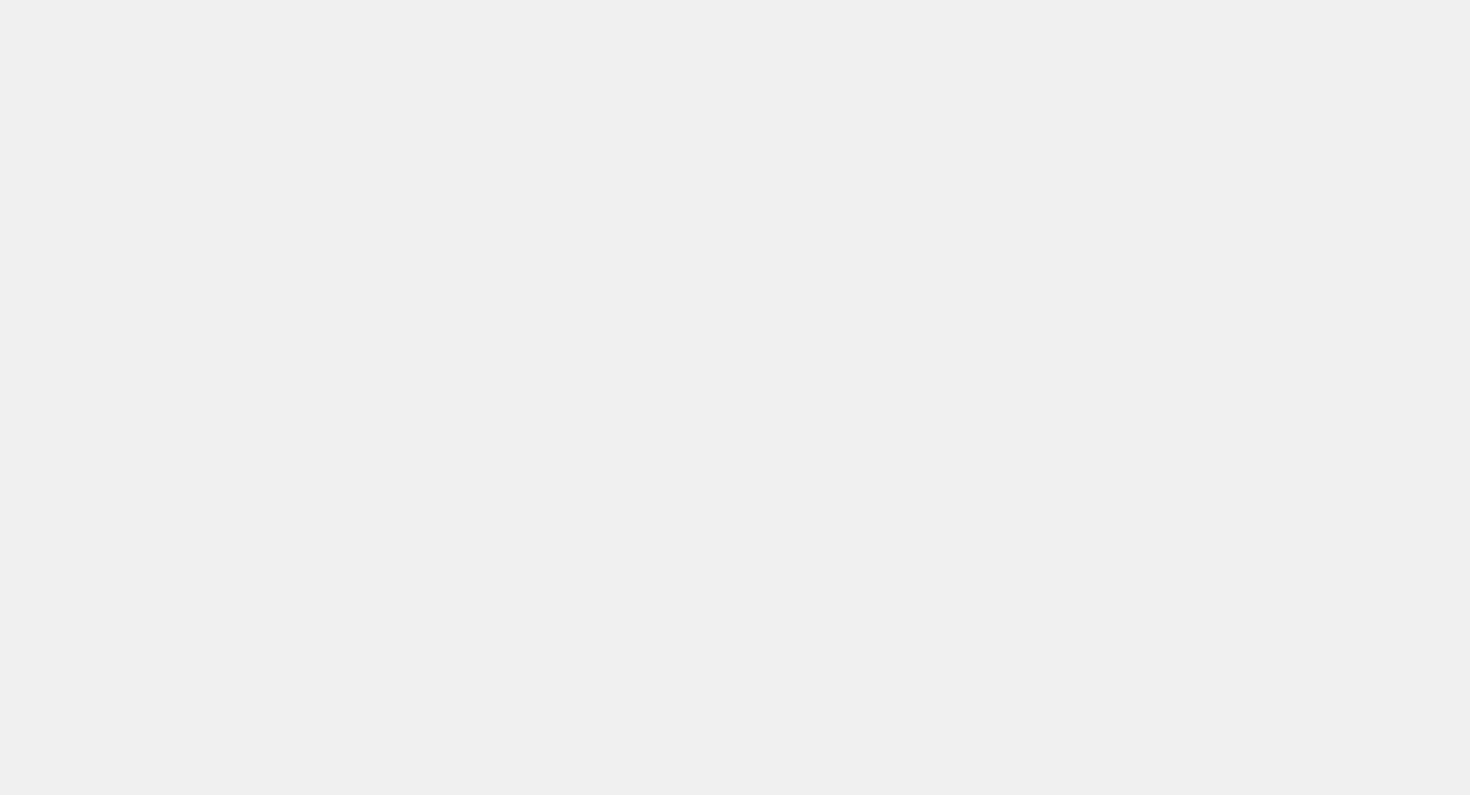 scroll, scrollTop: 0, scrollLeft: 0, axis: both 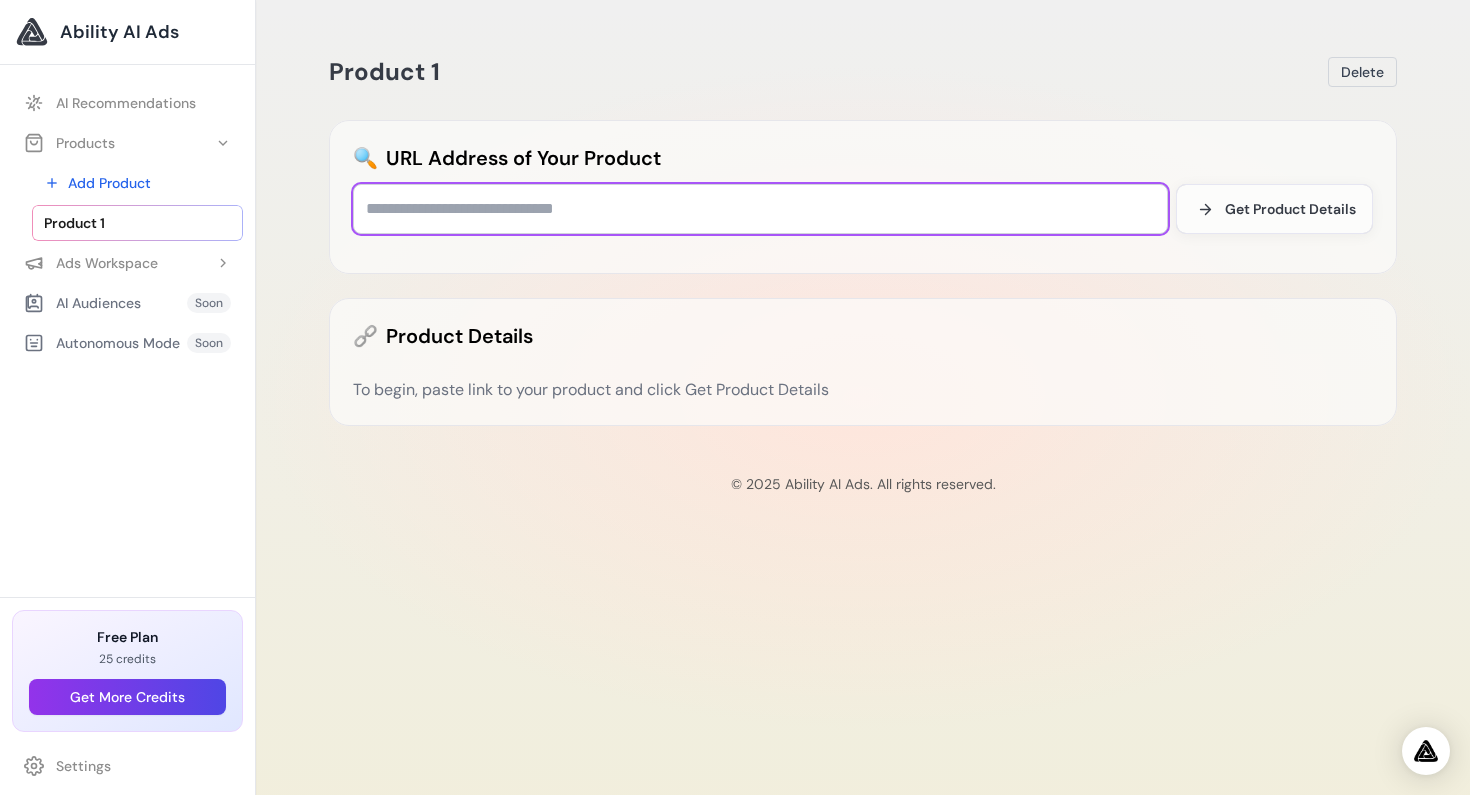 click at bounding box center [760, 209] 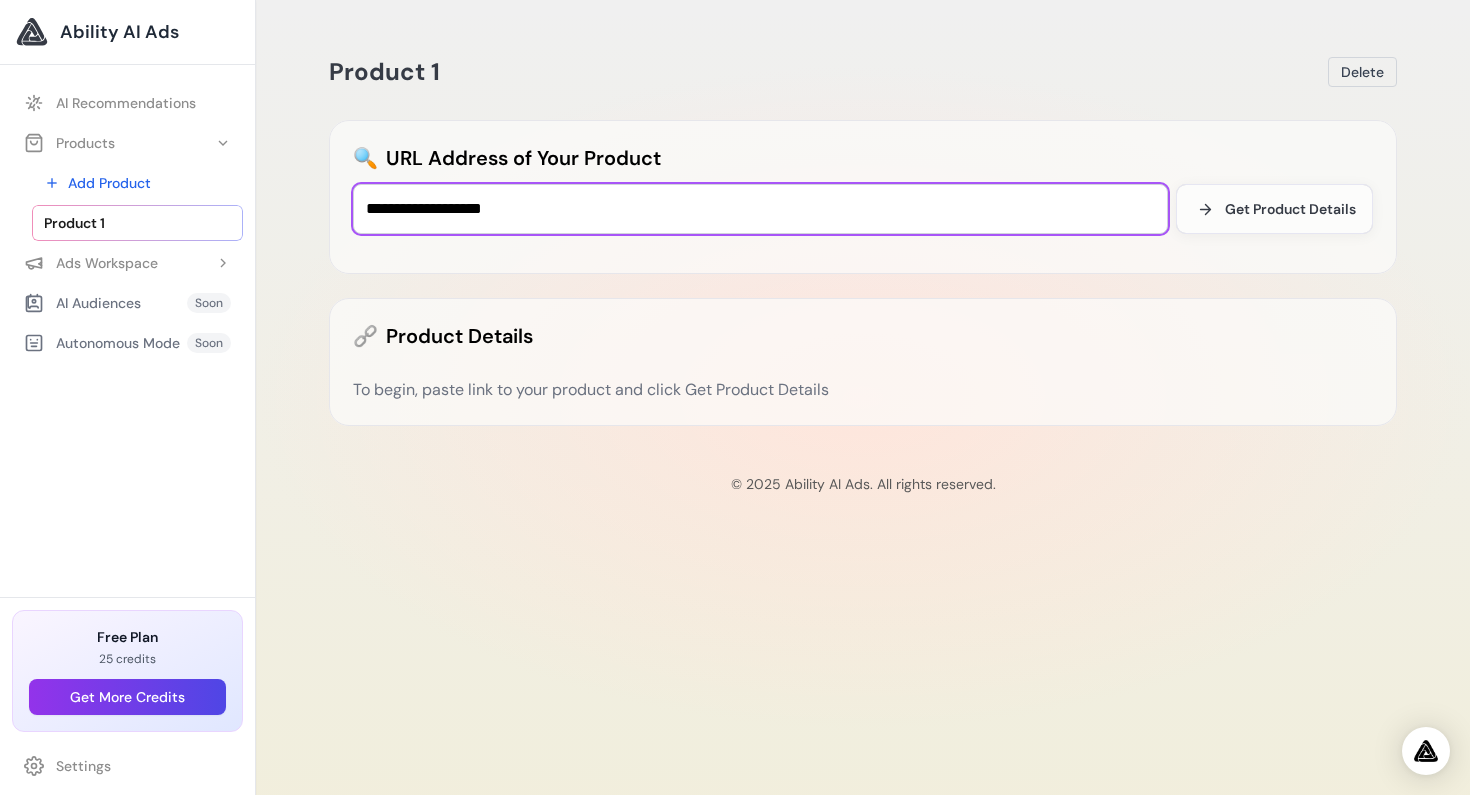type on "**********" 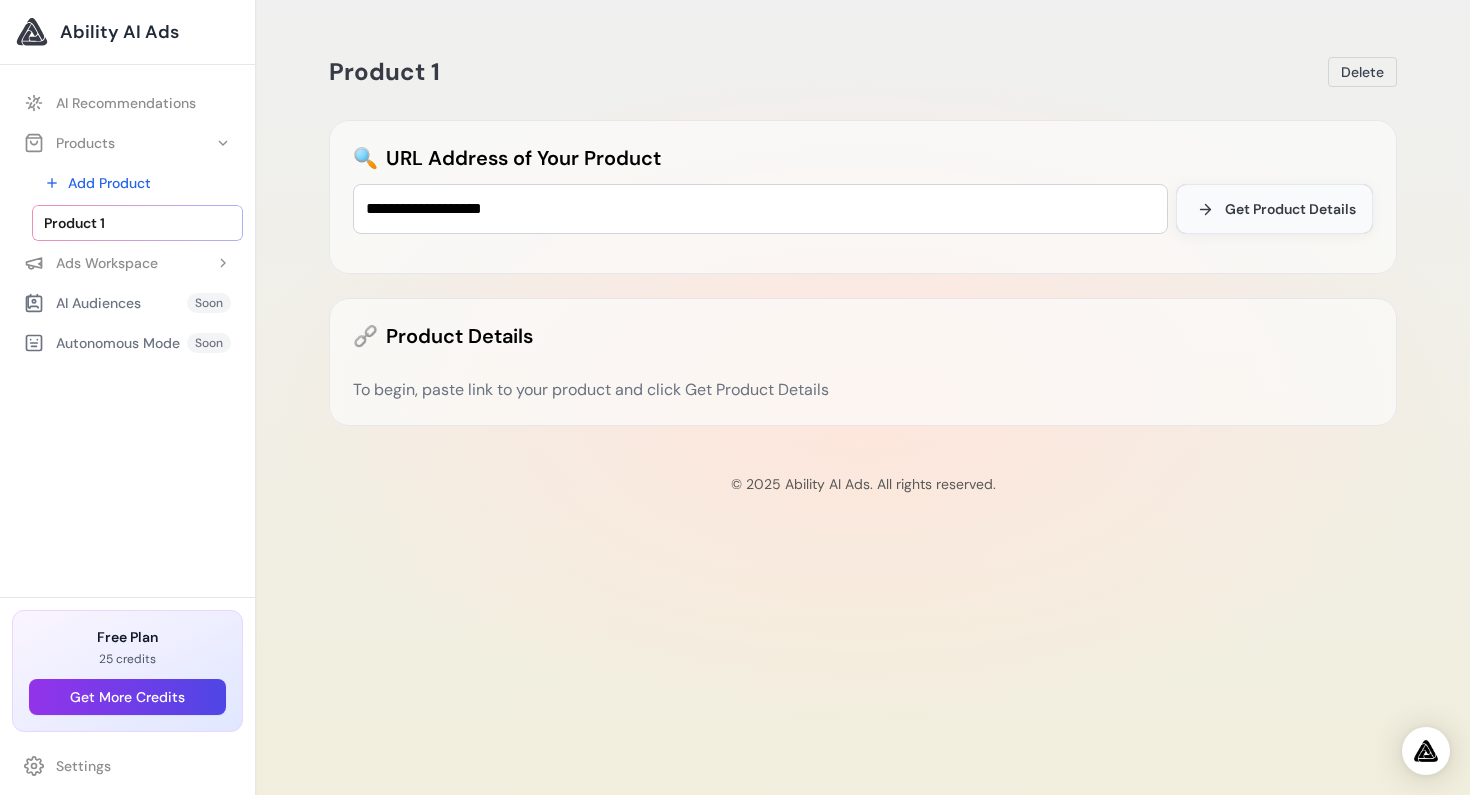 click on "Get Product Details" at bounding box center [1274, 209] 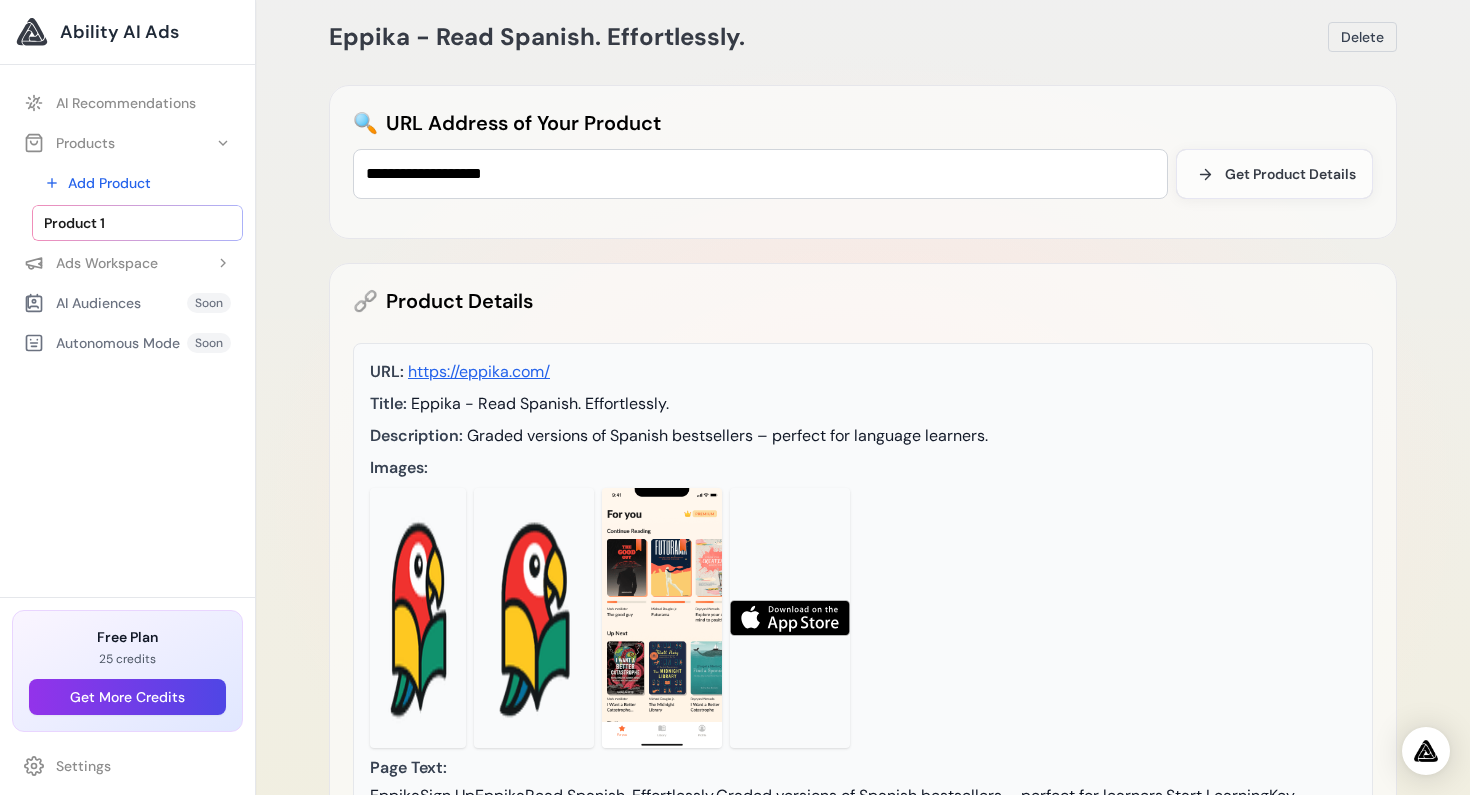 scroll, scrollTop: 0, scrollLeft: 0, axis: both 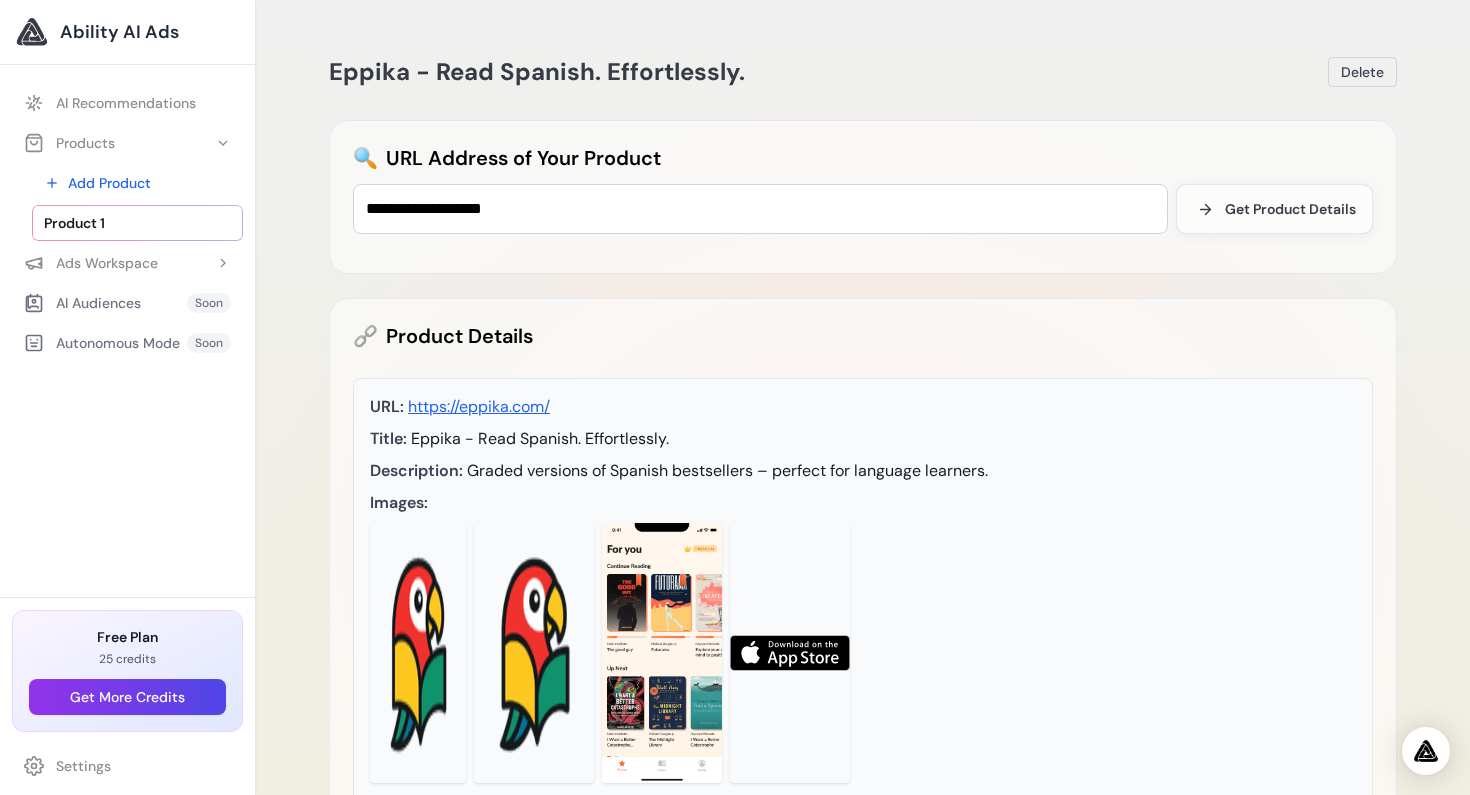 click on "Ability AI Ads" at bounding box center [119, 32] 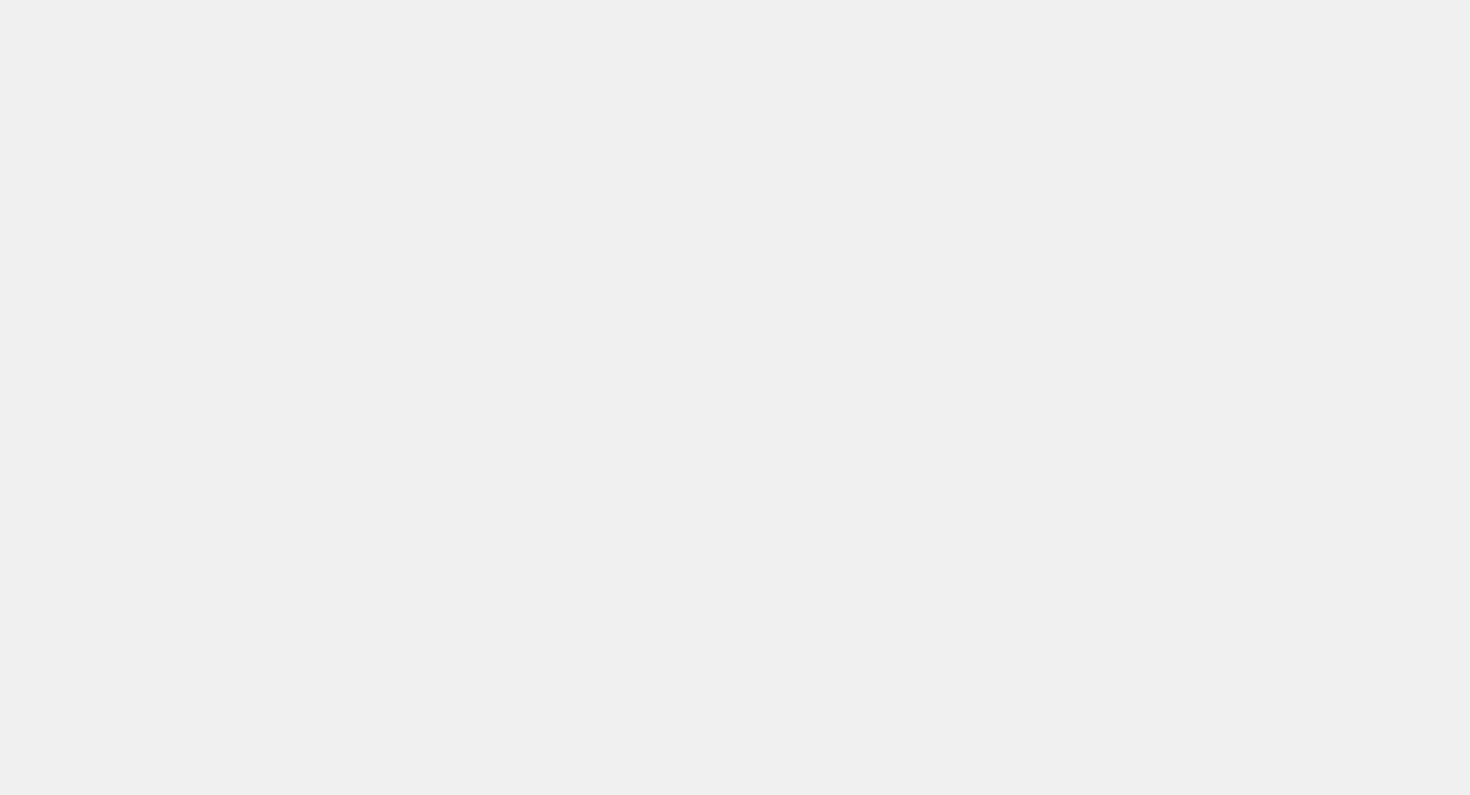 scroll, scrollTop: 0, scrollLeft: 0, axis: both 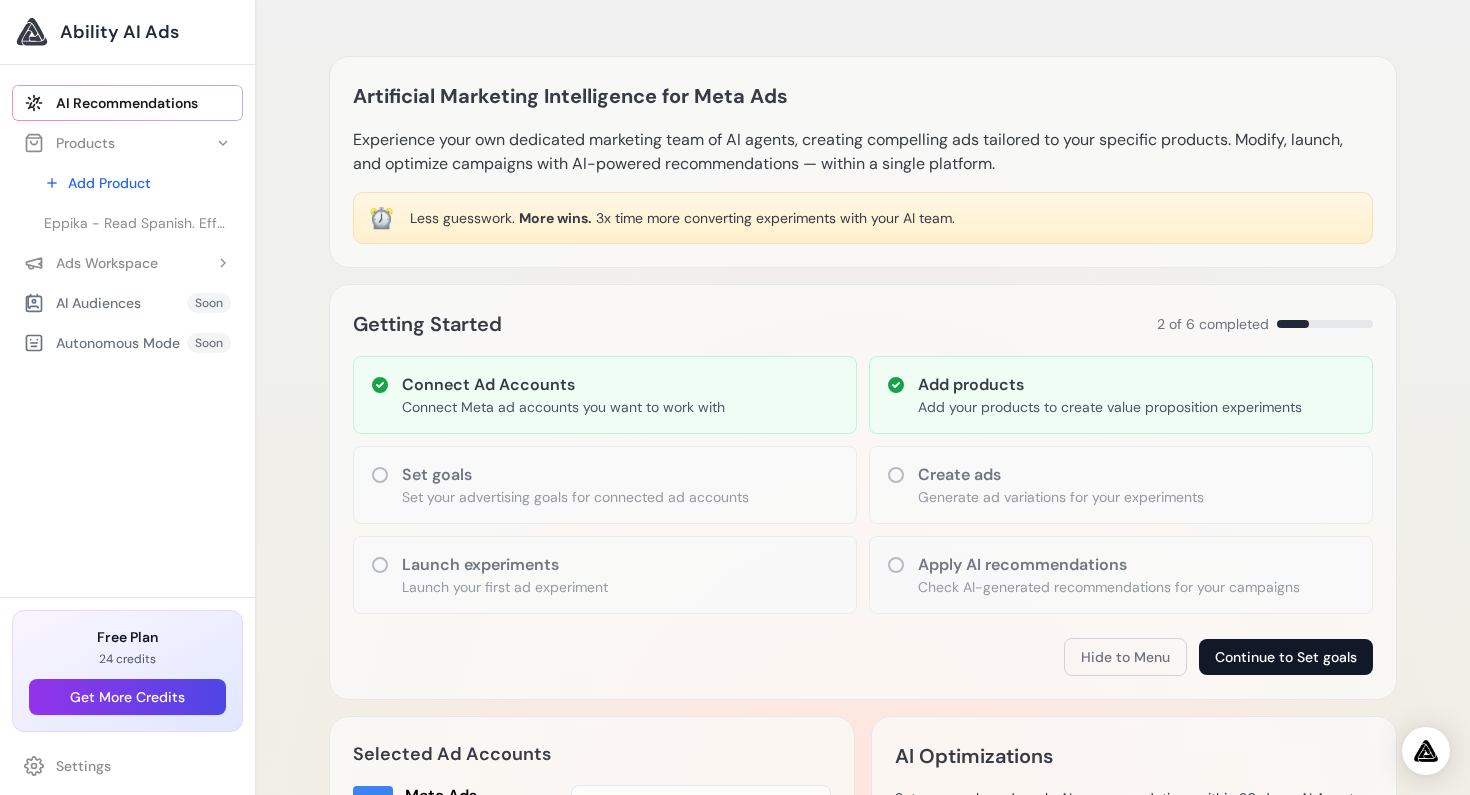 click on "Continue to Set goals" at bounding box center [1286, 657] 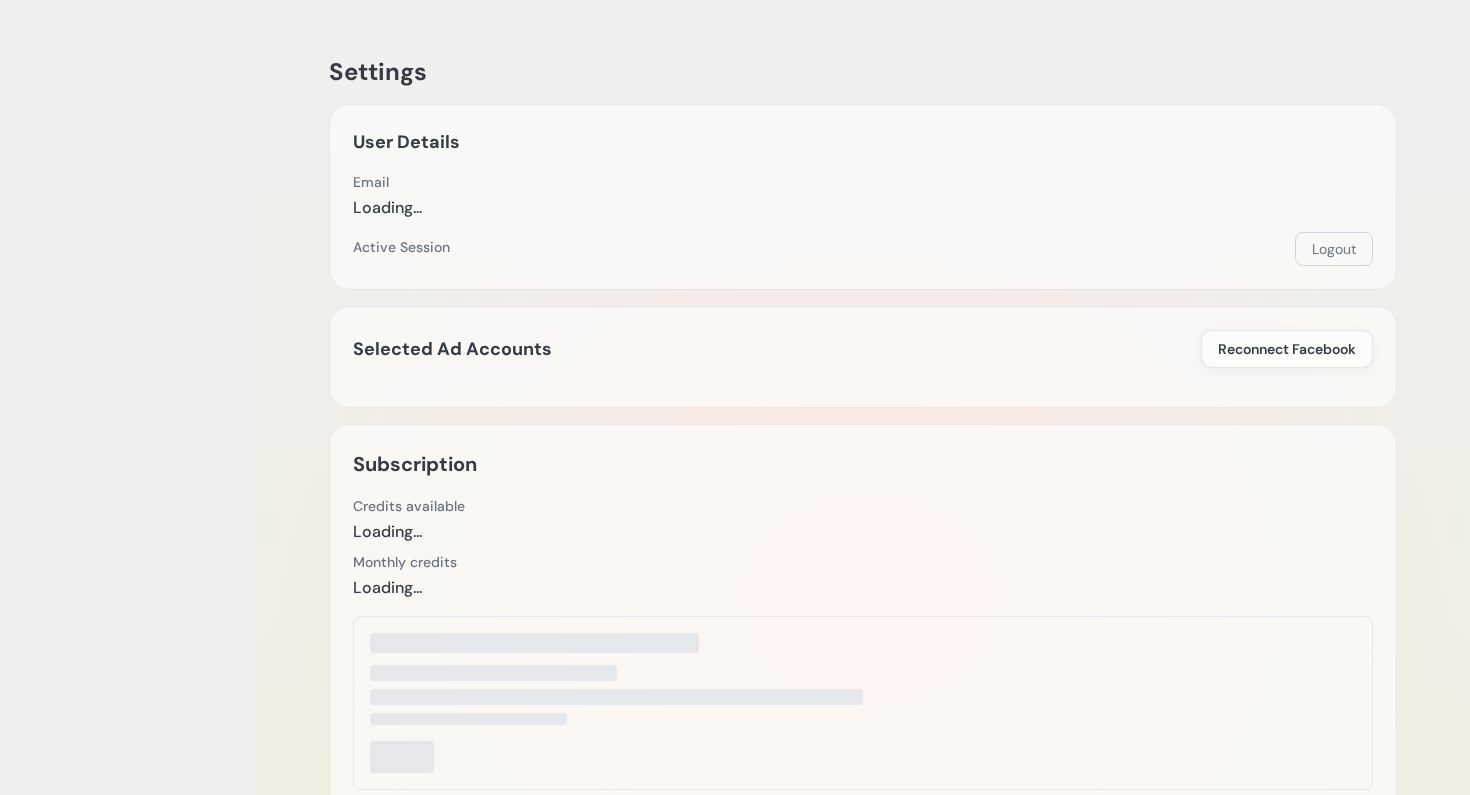 scroll, scrollTop: 0, scrollLeft: 0, axis: both 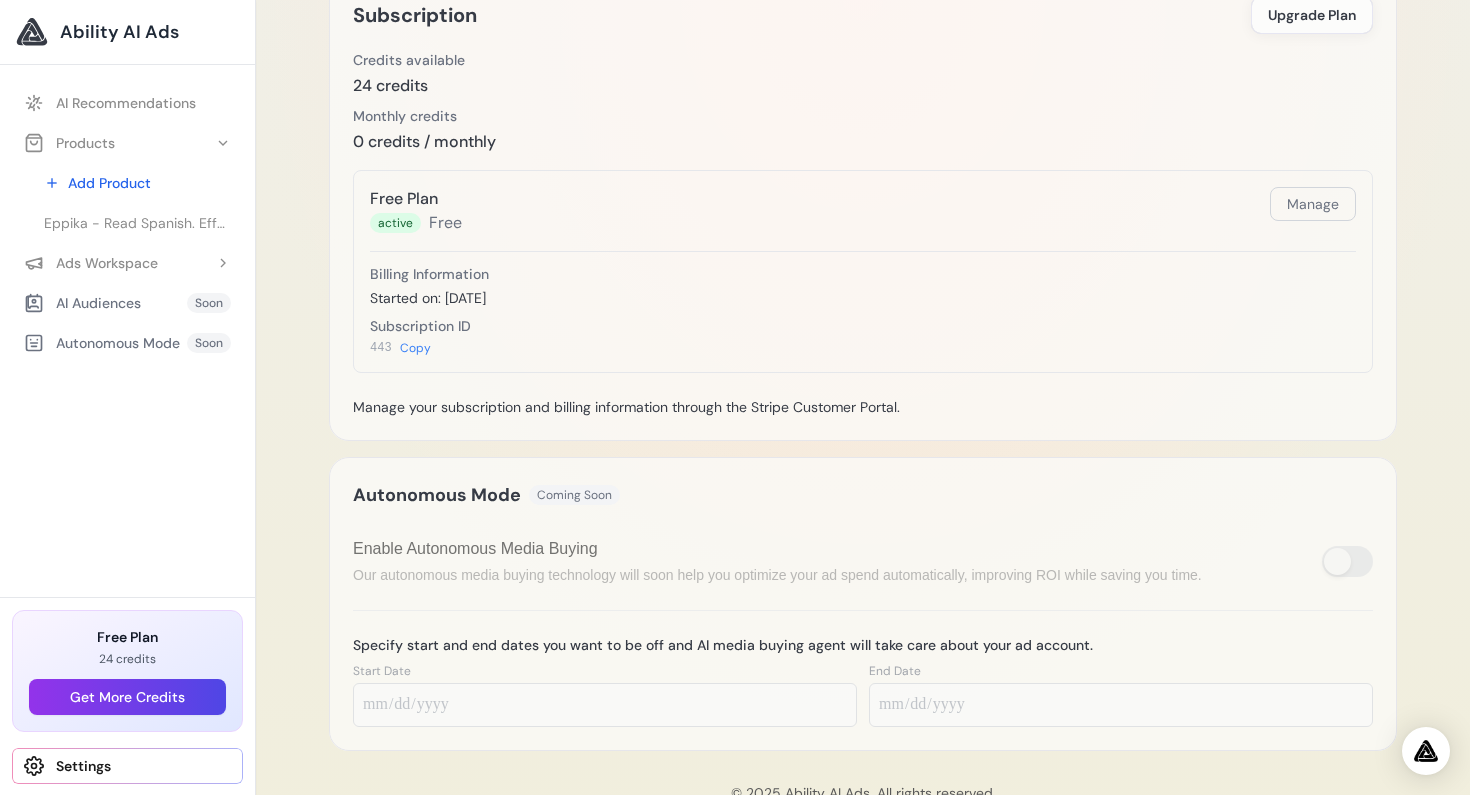 click on "Ability AI Ads" at bounding box center (119, 32) 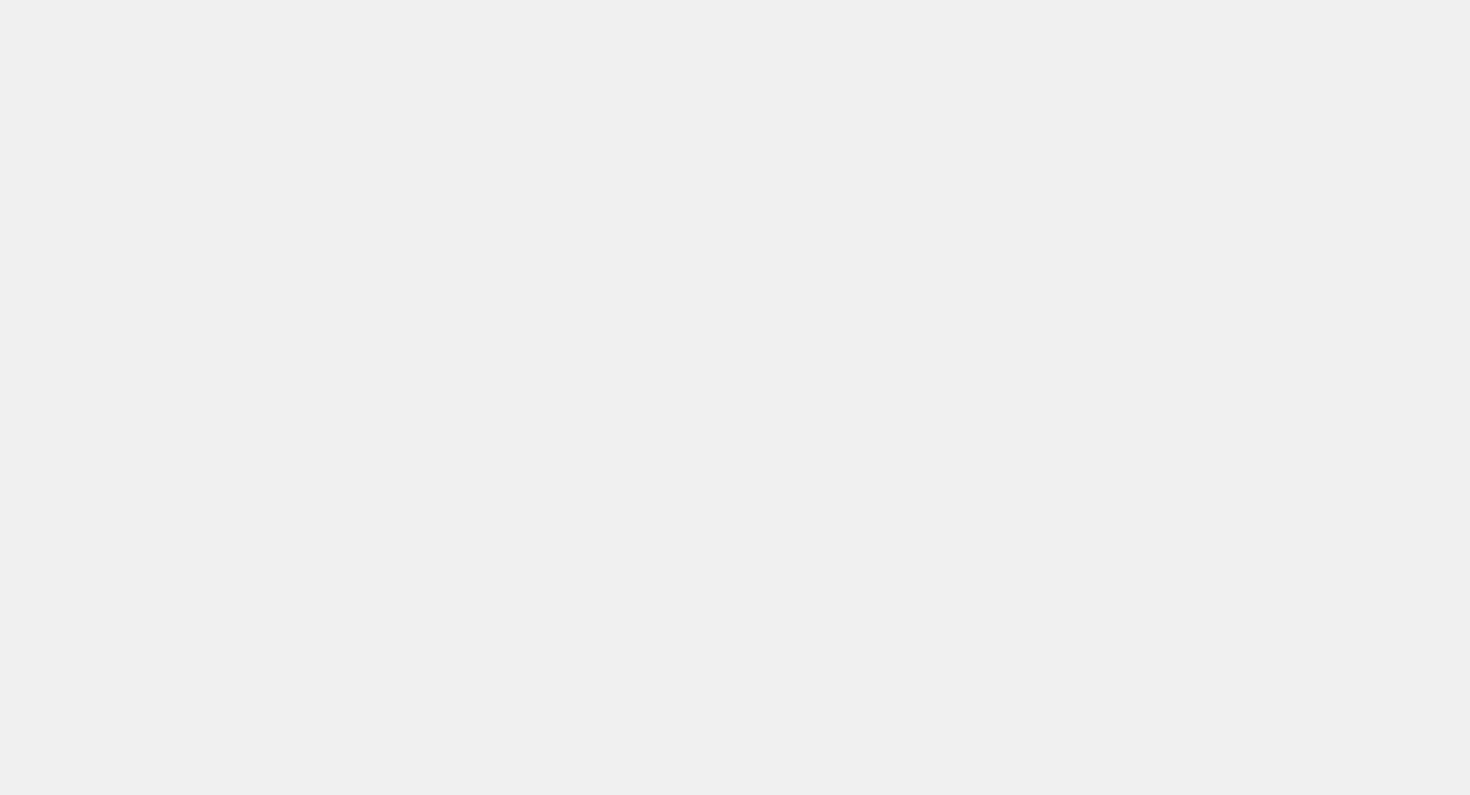 scroll, scrollTop: 0, scrollLeft: 0, axis: both 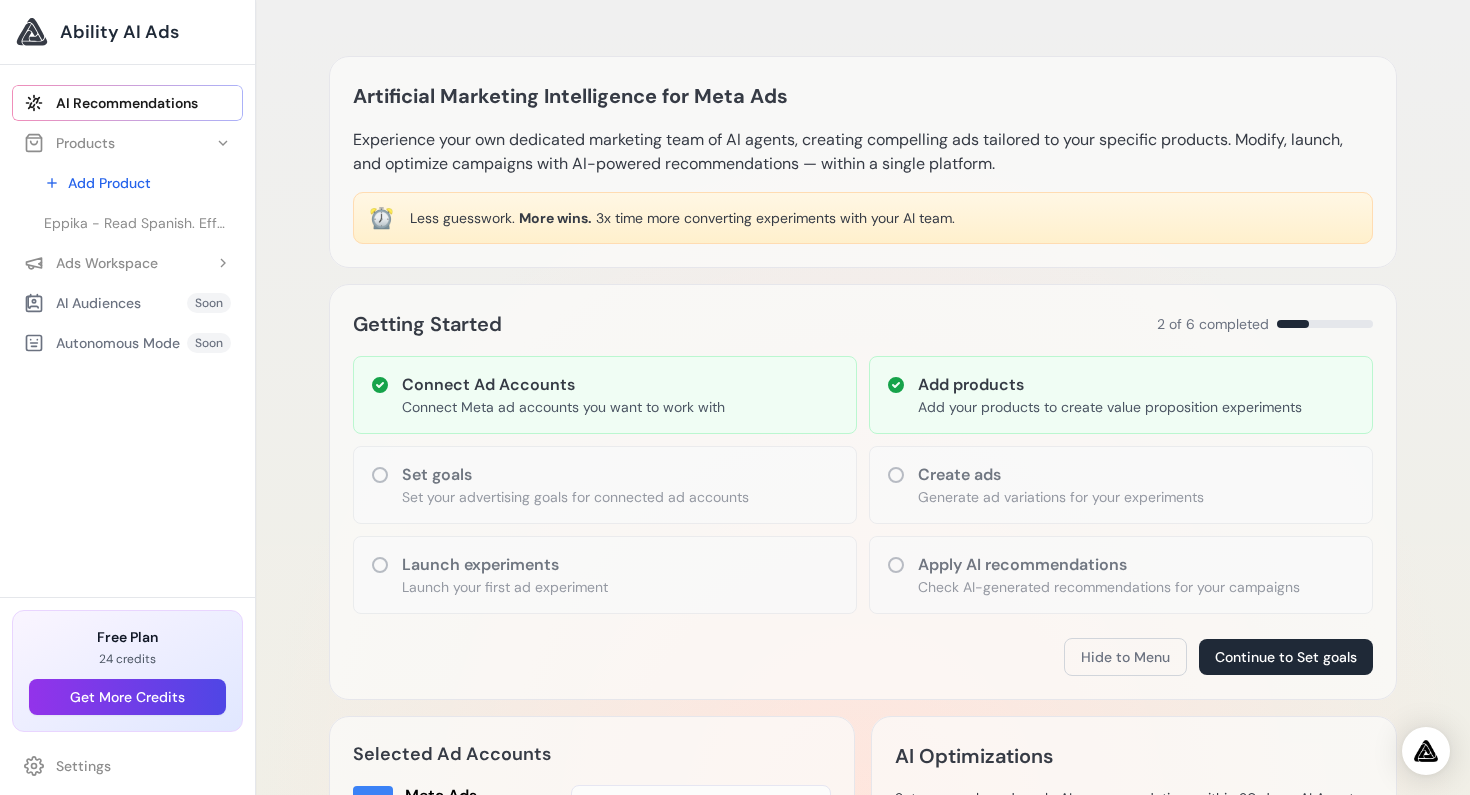 click on "Create ads" at bounding box center (1061, 475) 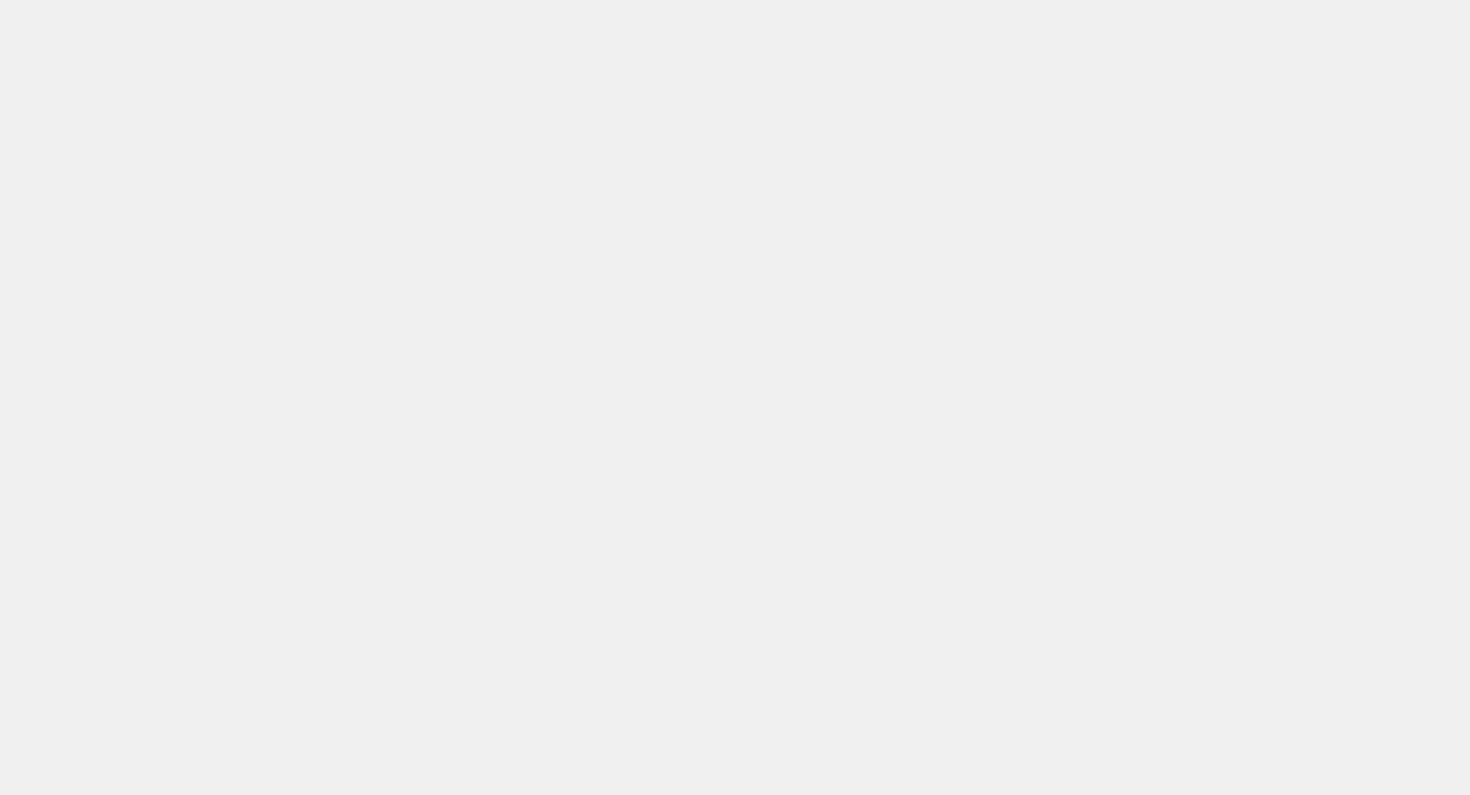scroll, scrollTop: 0, scrollLeft: 0, axis: both 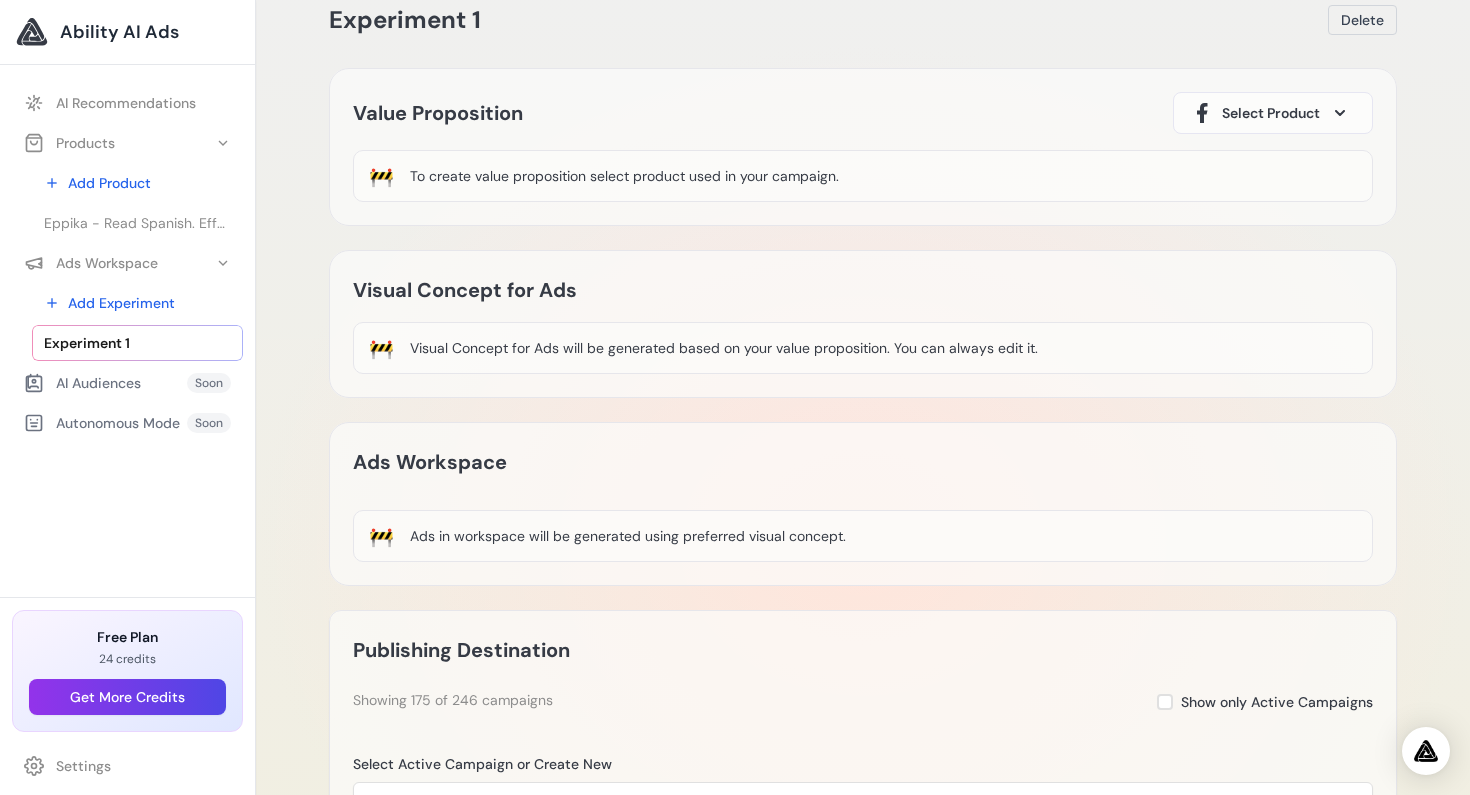 click on "🚧
To create value proposition select product used in your campaign." at bounding box center [863, 176] 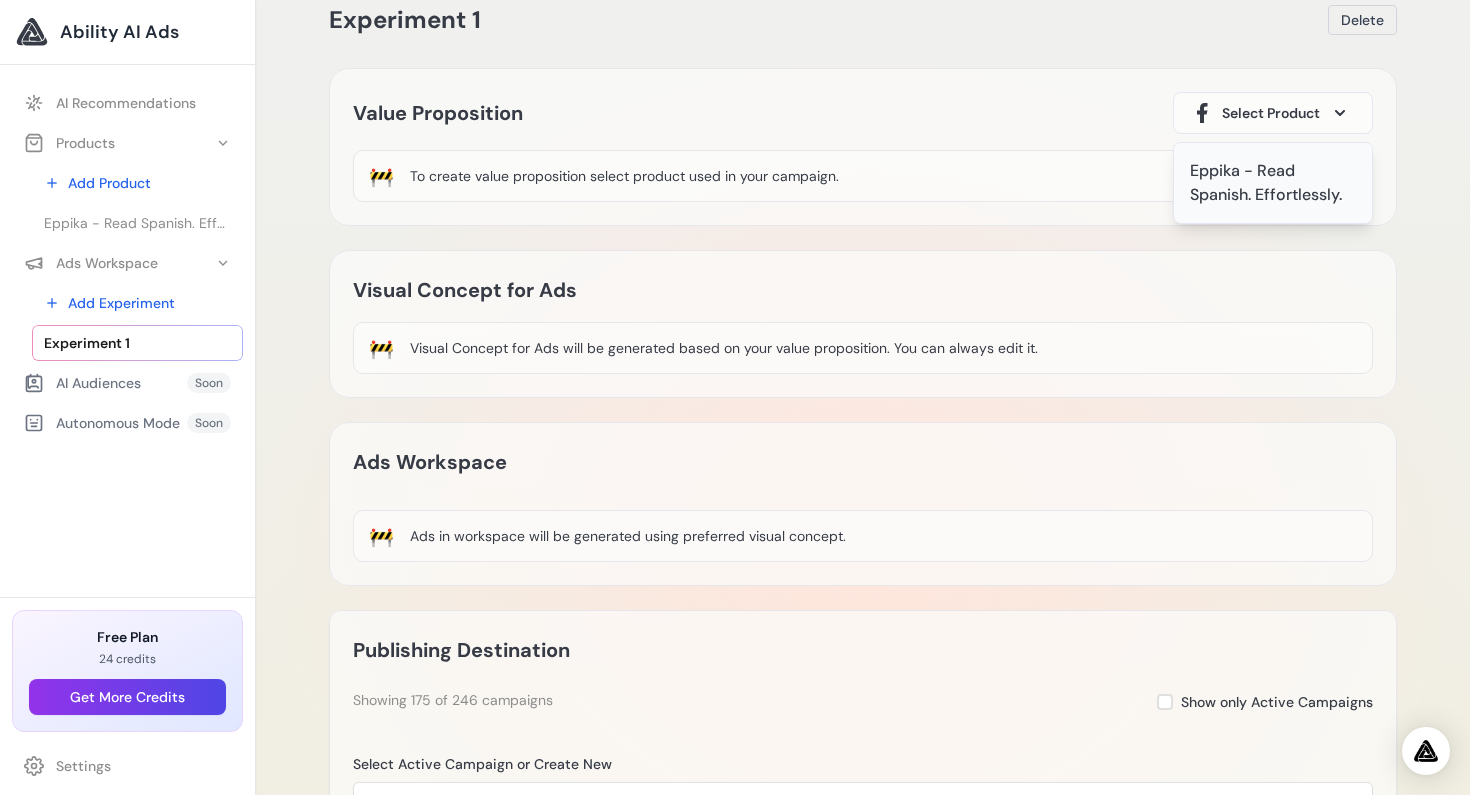 click on "Eppika - Read Spanish. Effortlessly." at bounding box center [1273, 183] 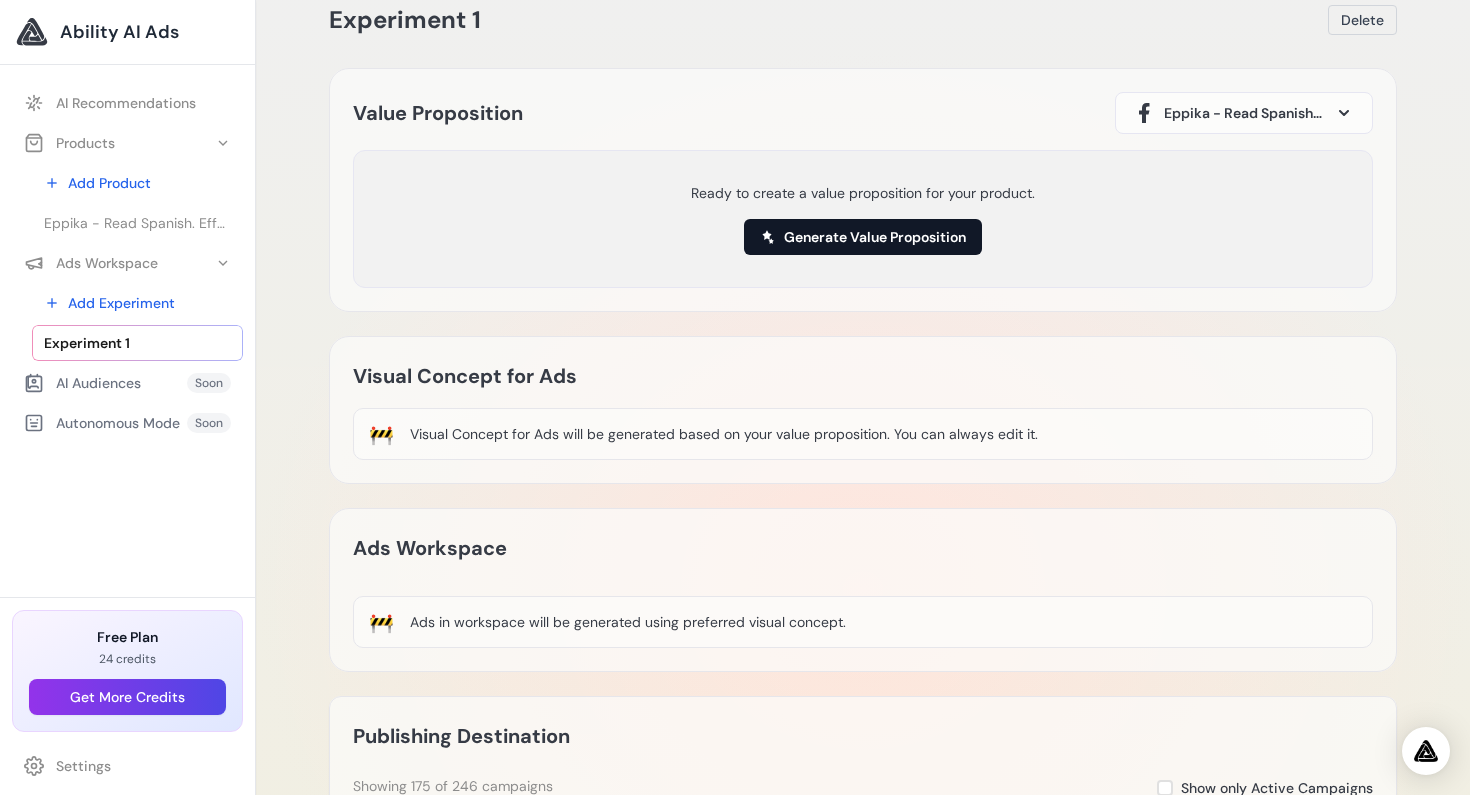 click on "Generate Value Proposition" at bounding box center [863, 237] 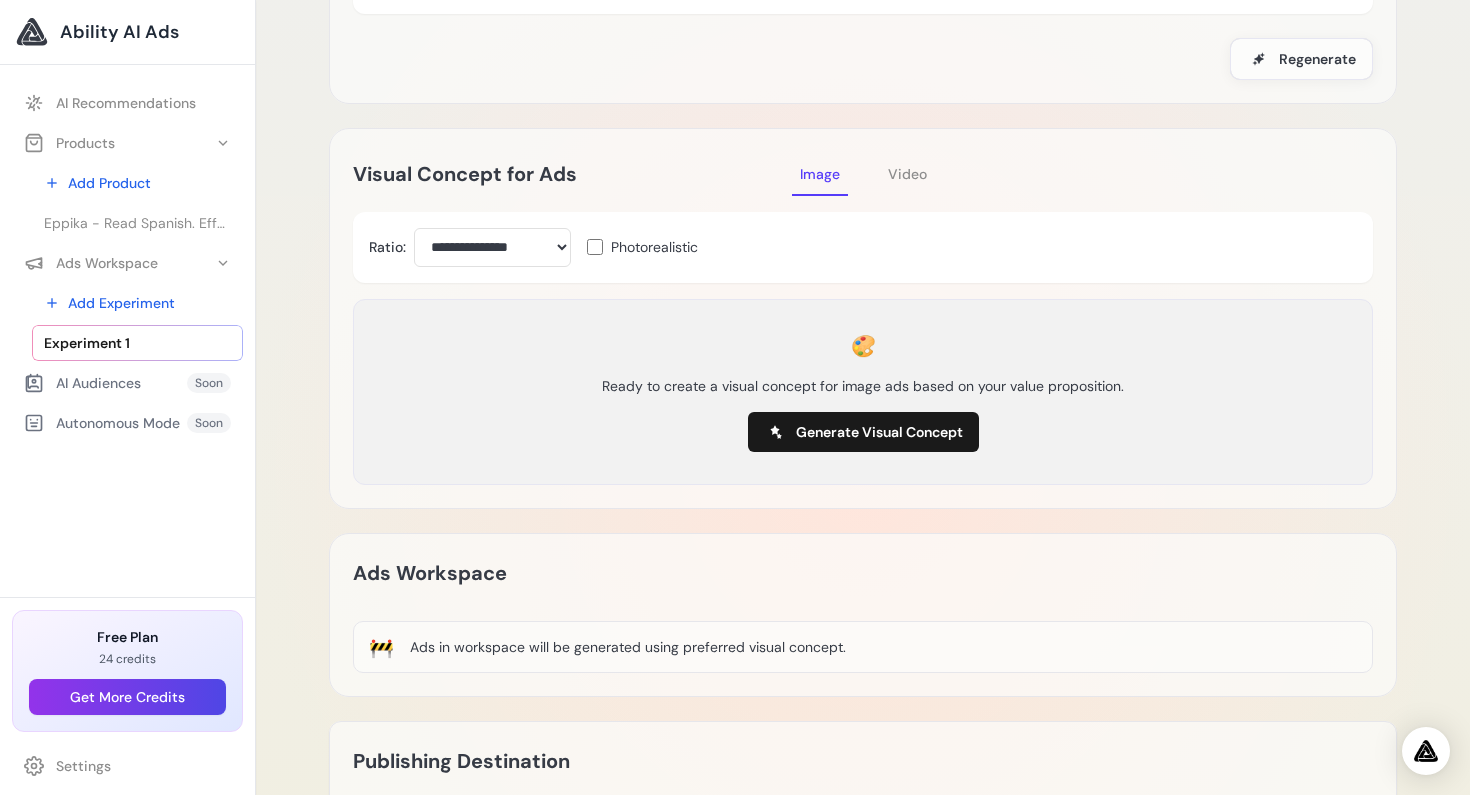 scroll, scrollTop: 318, scrollLeft: 0, axis: vertical 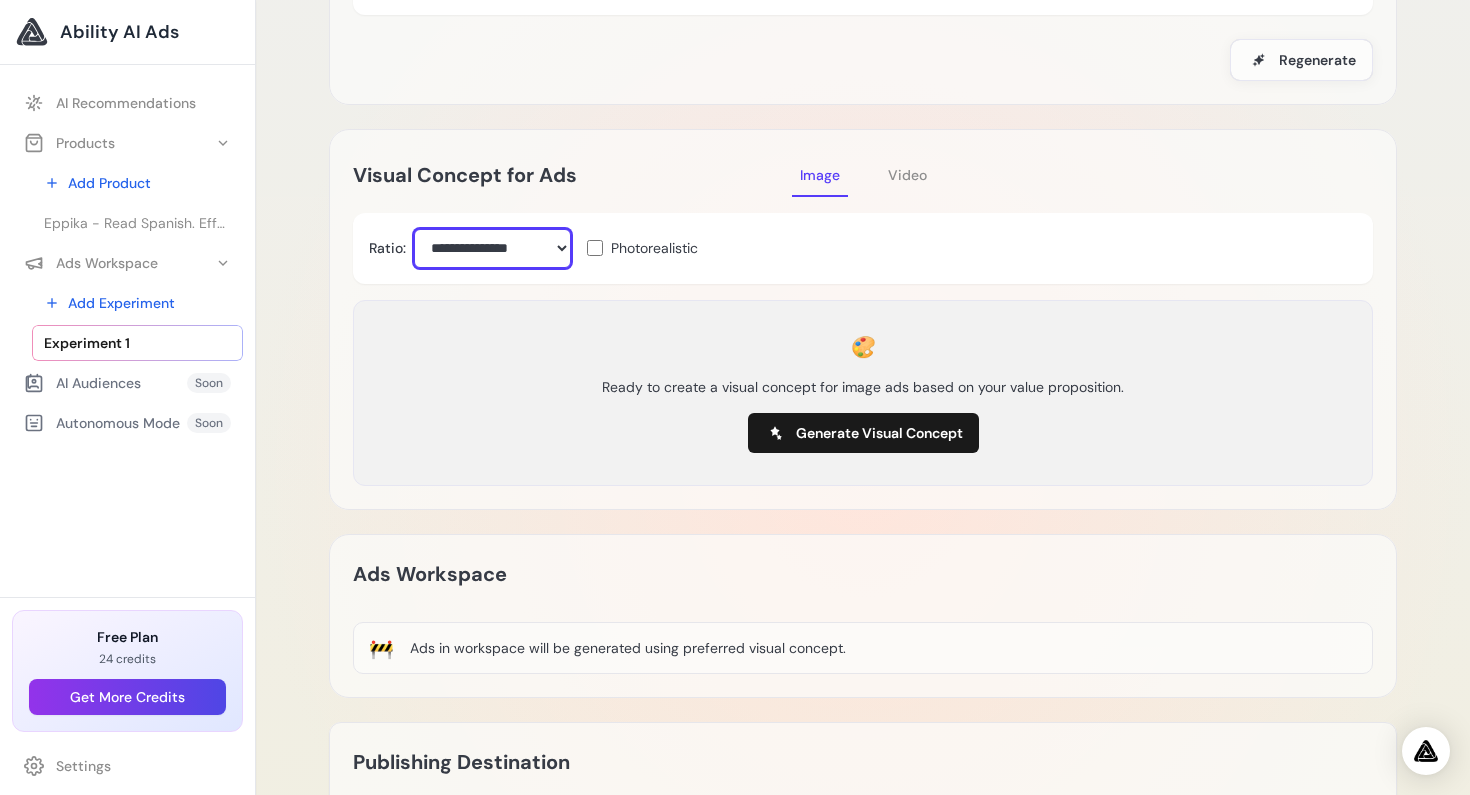 click on "**********" at bounding box center [492, 248] 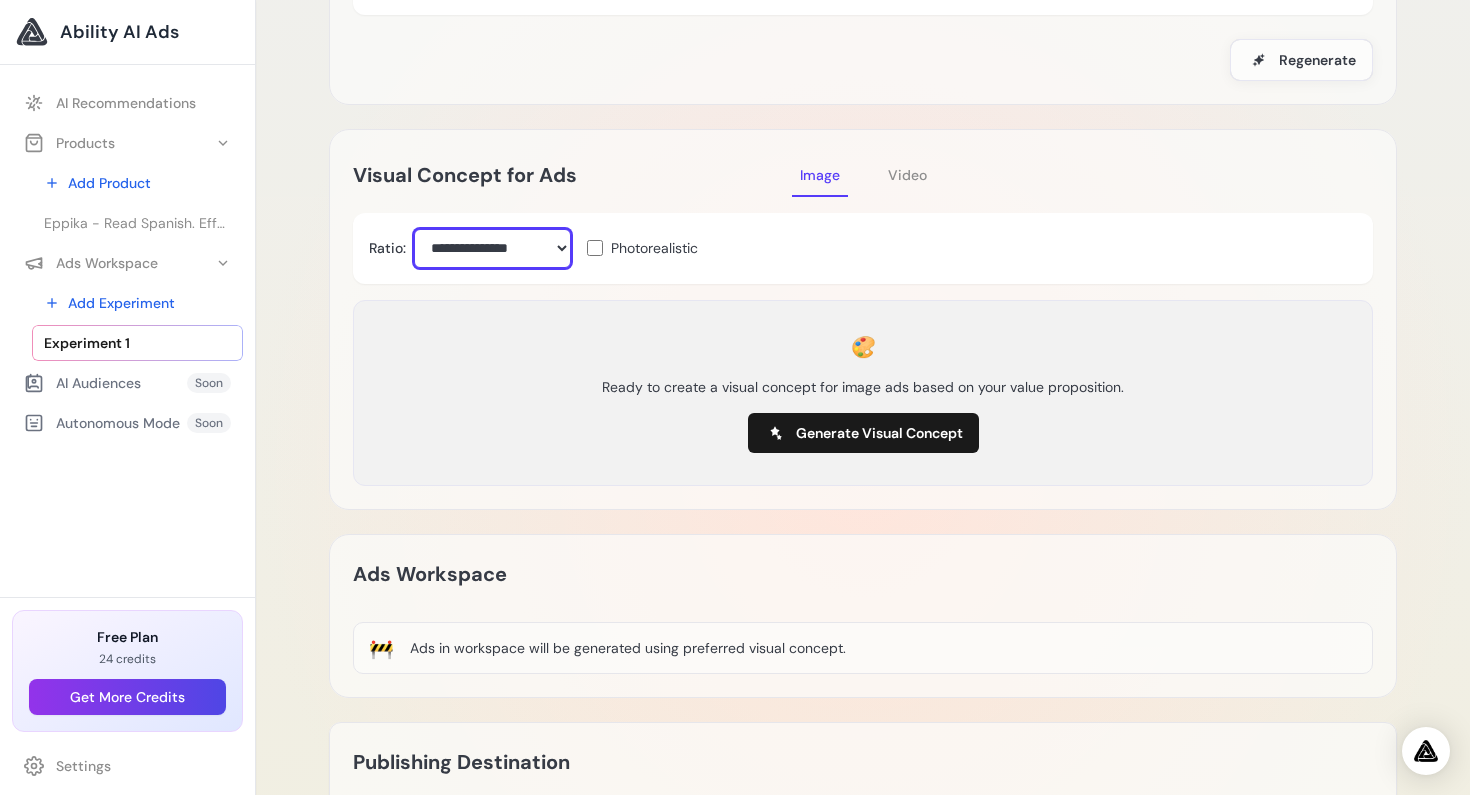 select on "***" 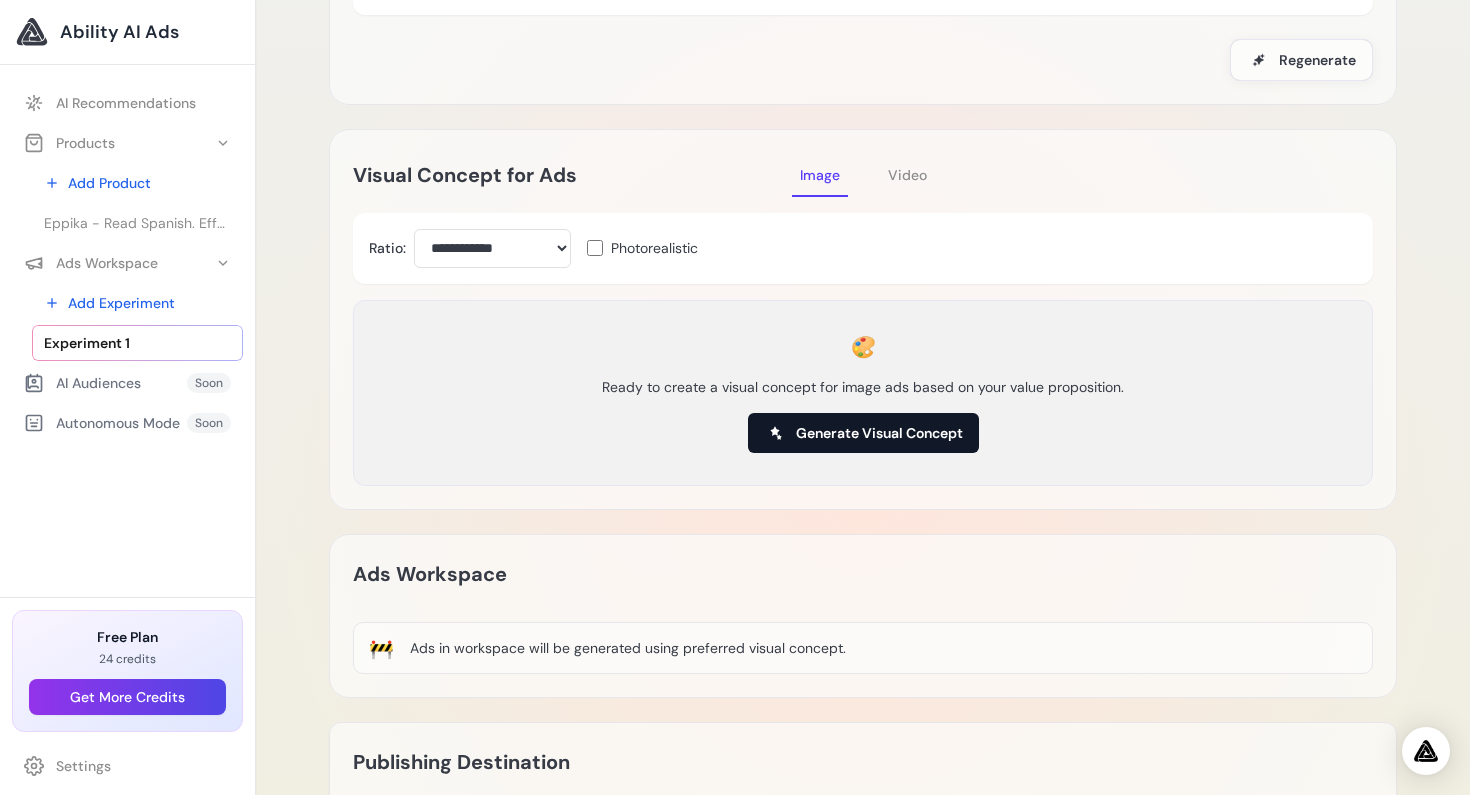click on "Generate Visual Concept" at bounding box center (879, 433) 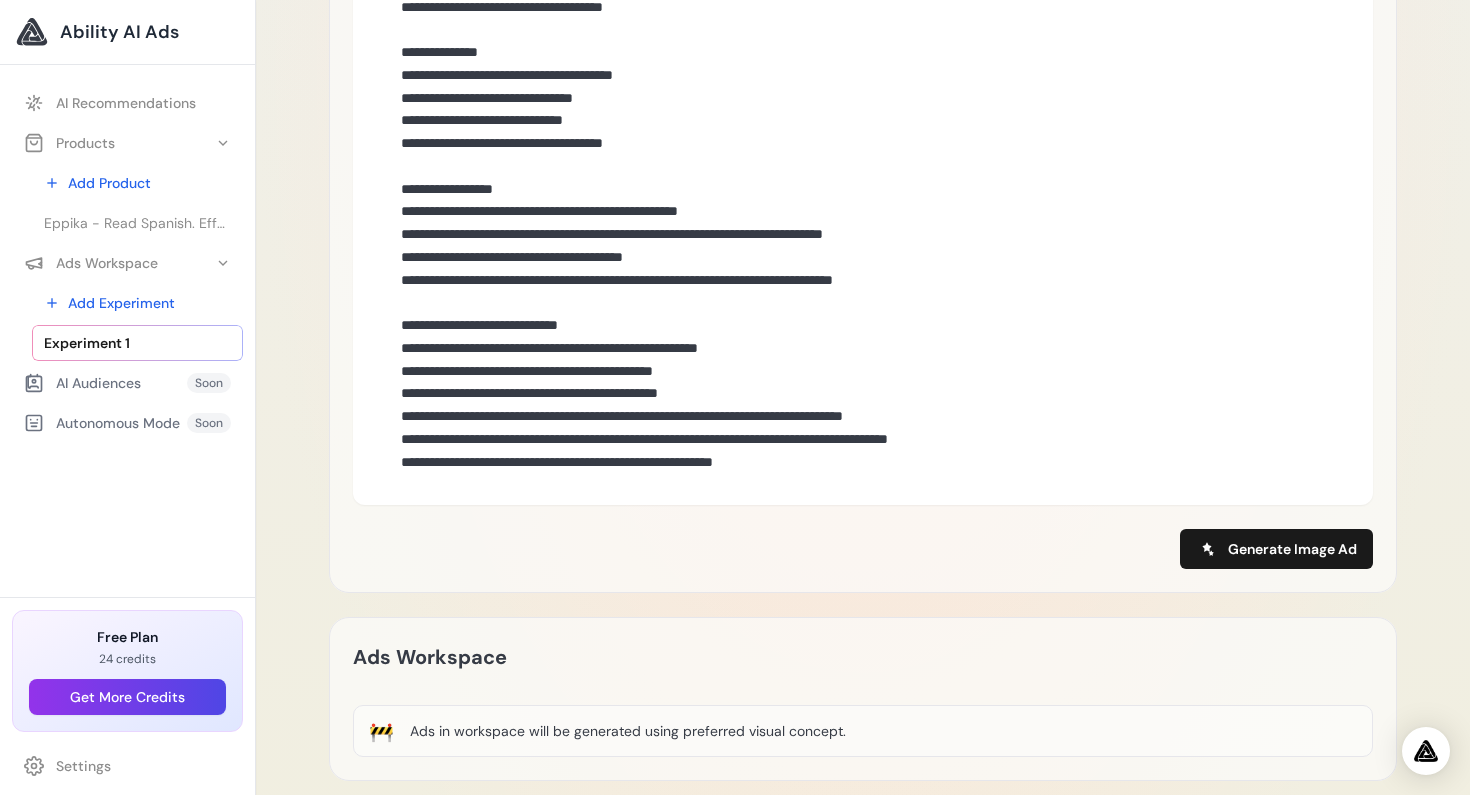 scroll, scrollTop: 1205, scrollLeft: 0, axis: vertical 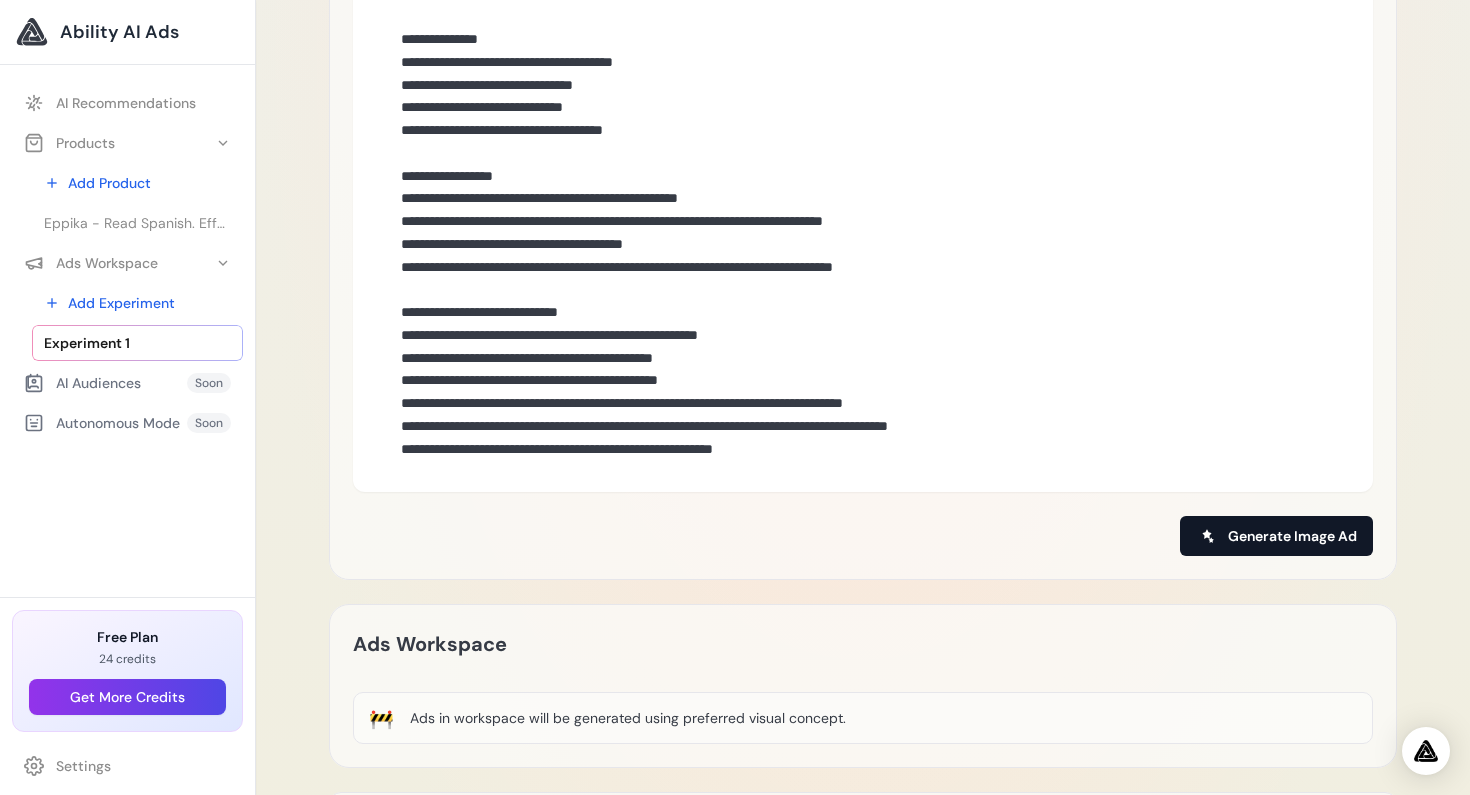 click on "Generate Image Ad" at bounding box center (1292, 536) 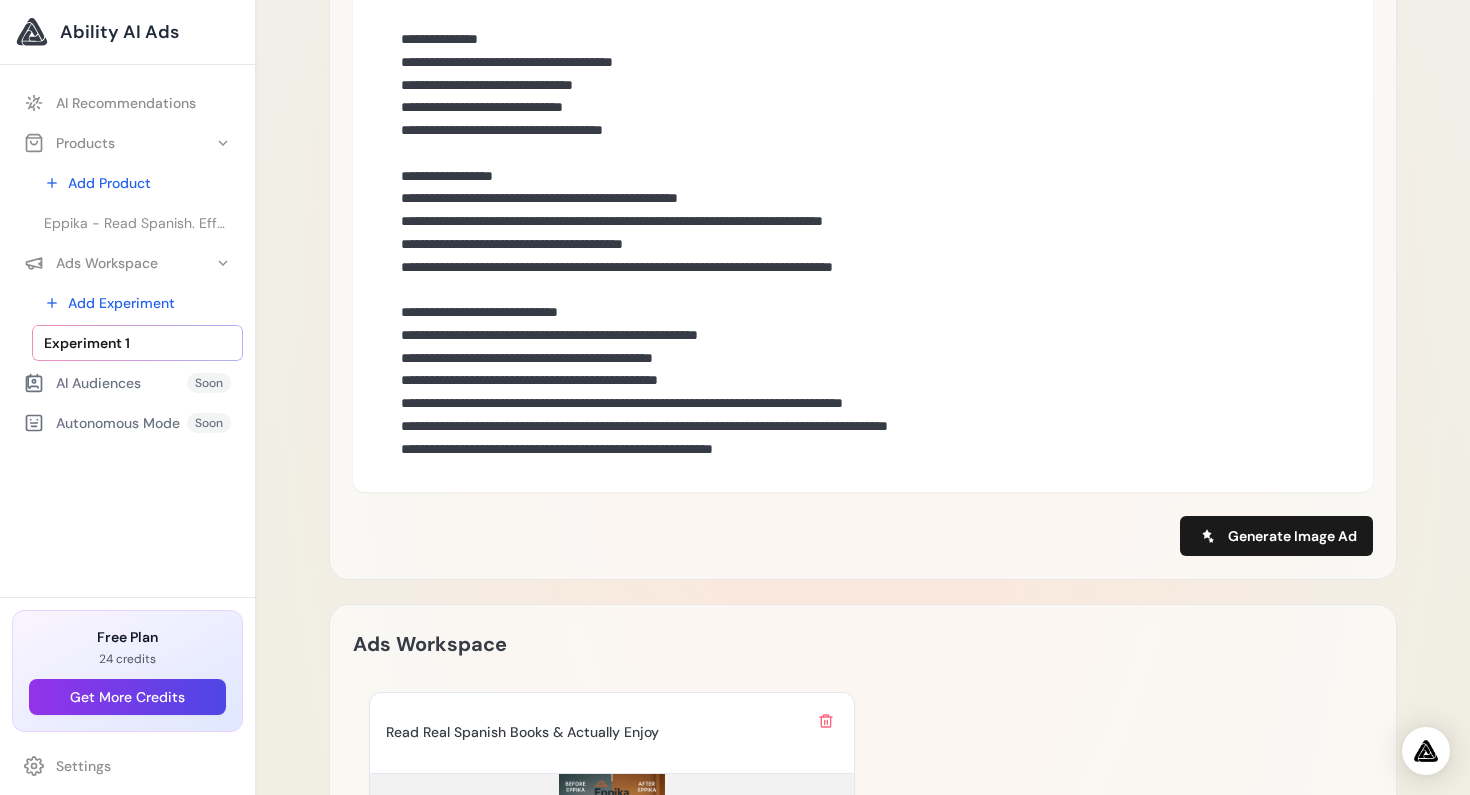 scroll, scrollTop: 1752, scrollLeft: 0, axis: vertical 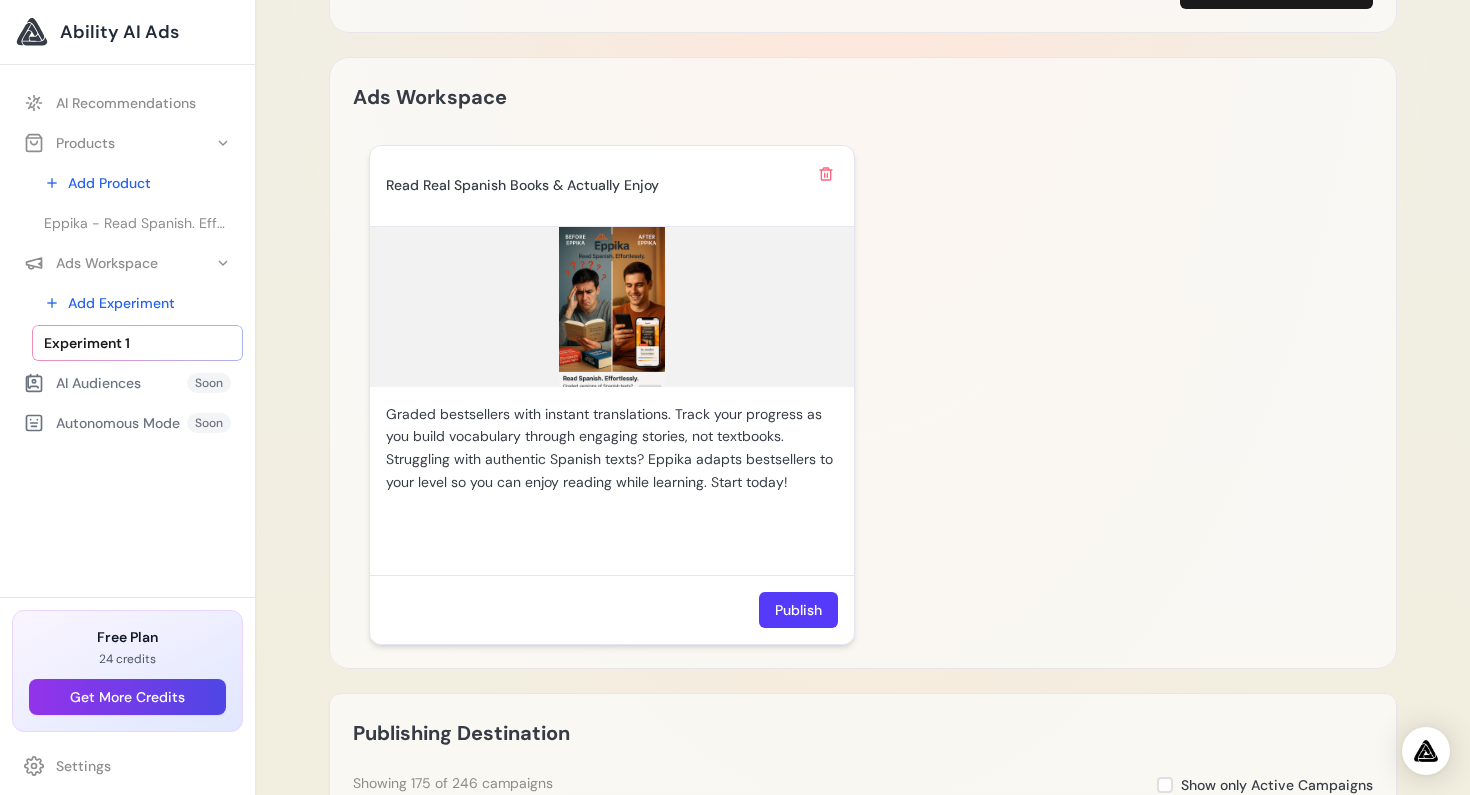 click at bounding box center [612, 307] 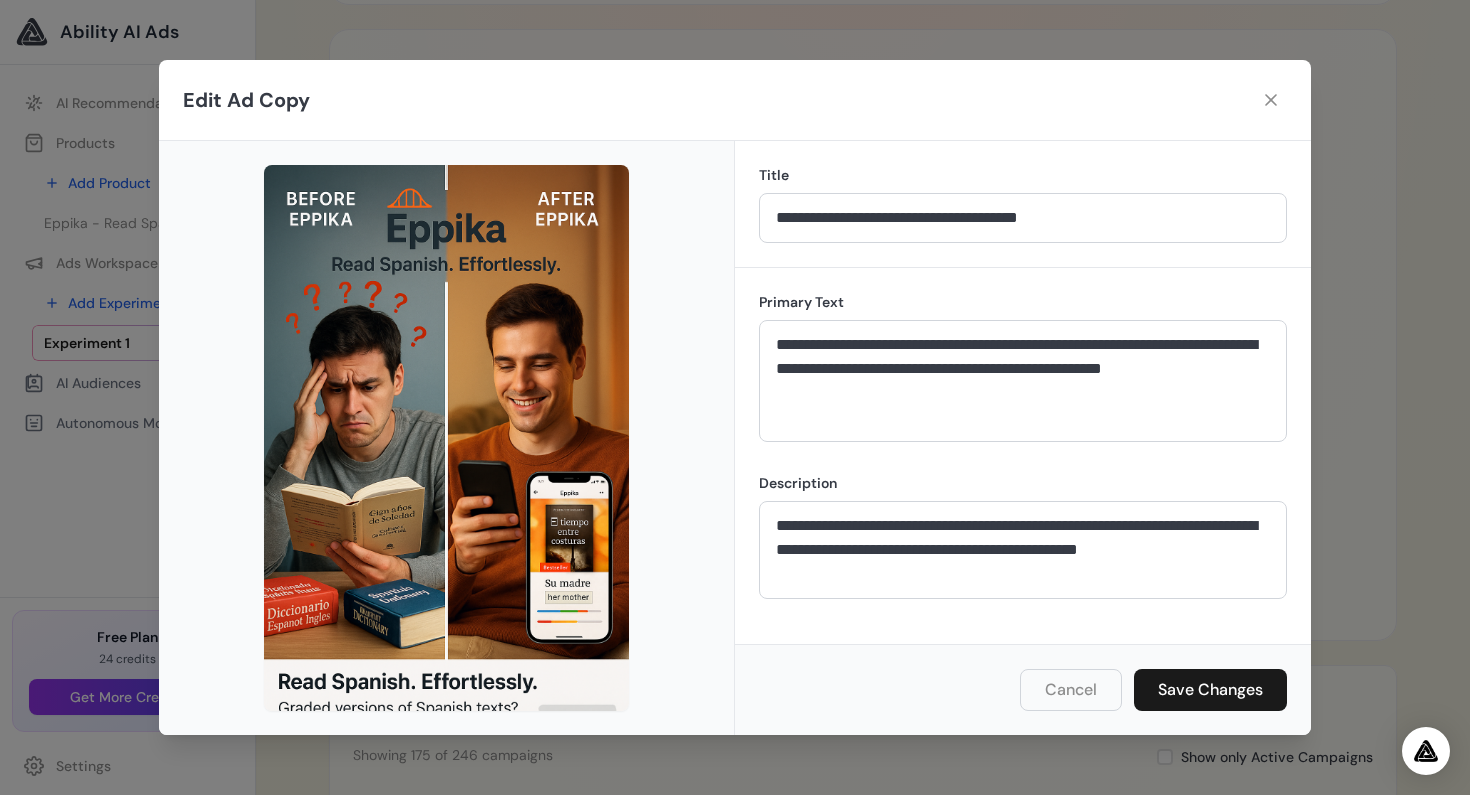 scroll, scrollTop: 1759, scrollLeft: 0, axis: vertical 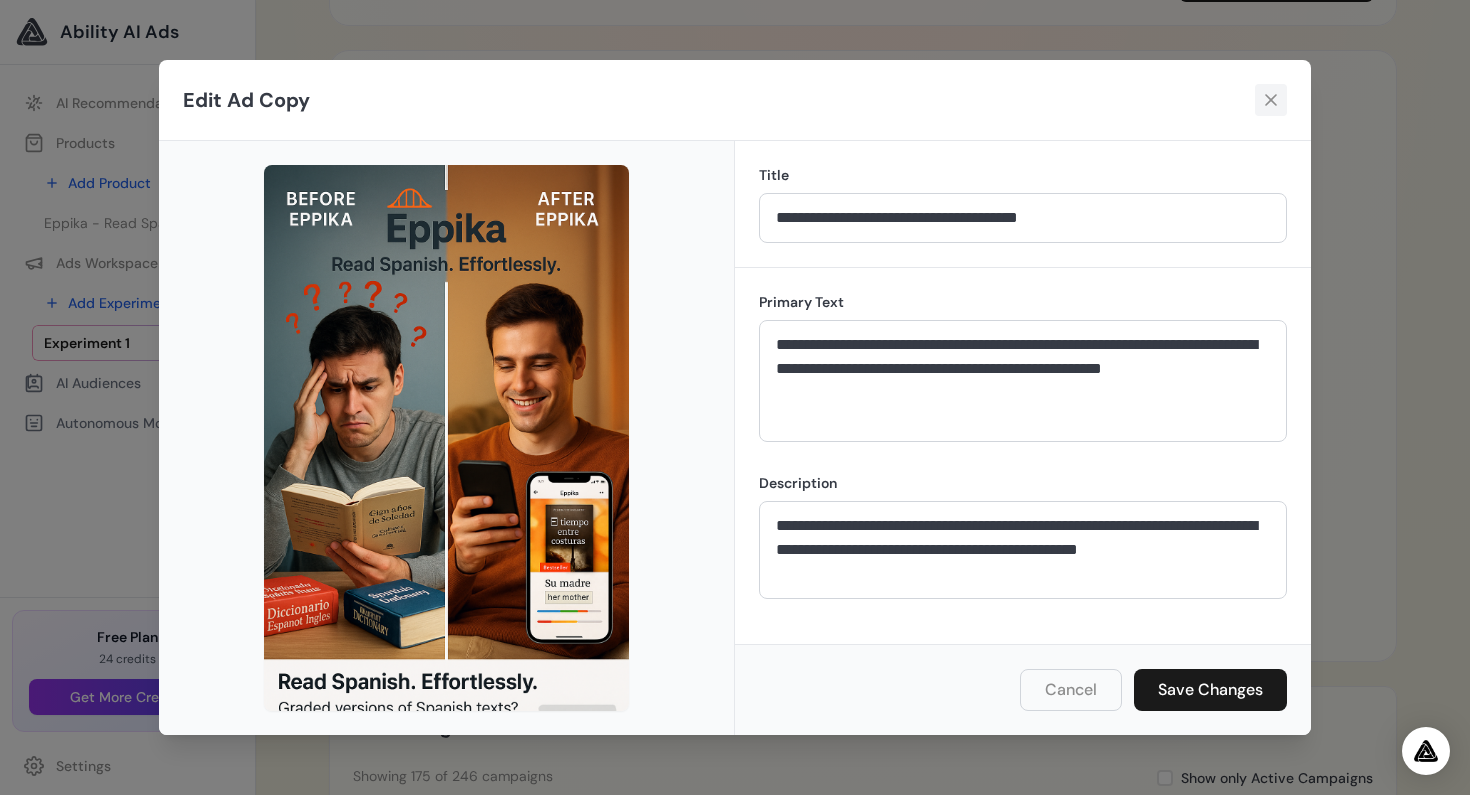 click 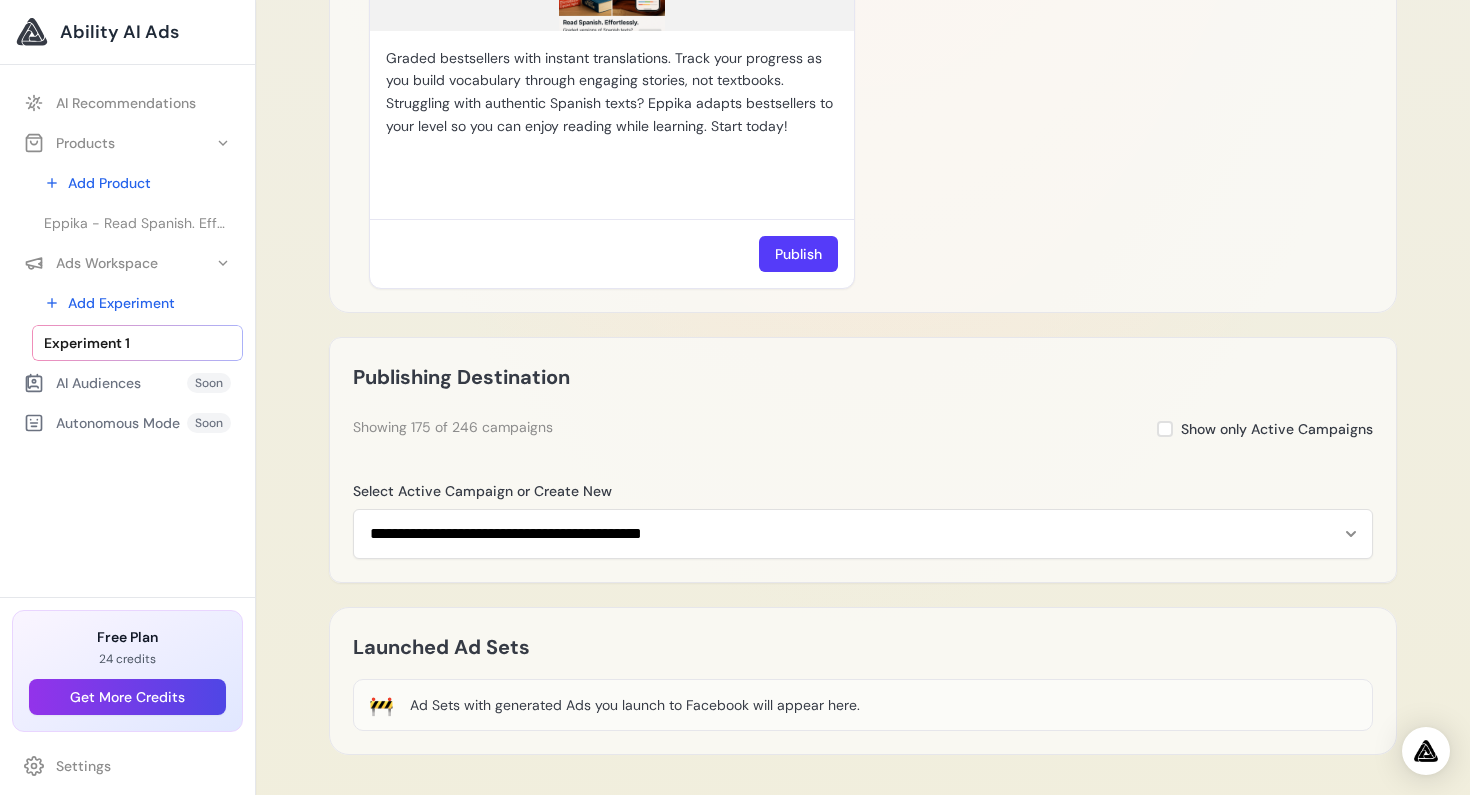 scroll, scrollTop: 2184, scrollLeft: 0, axis: vertical 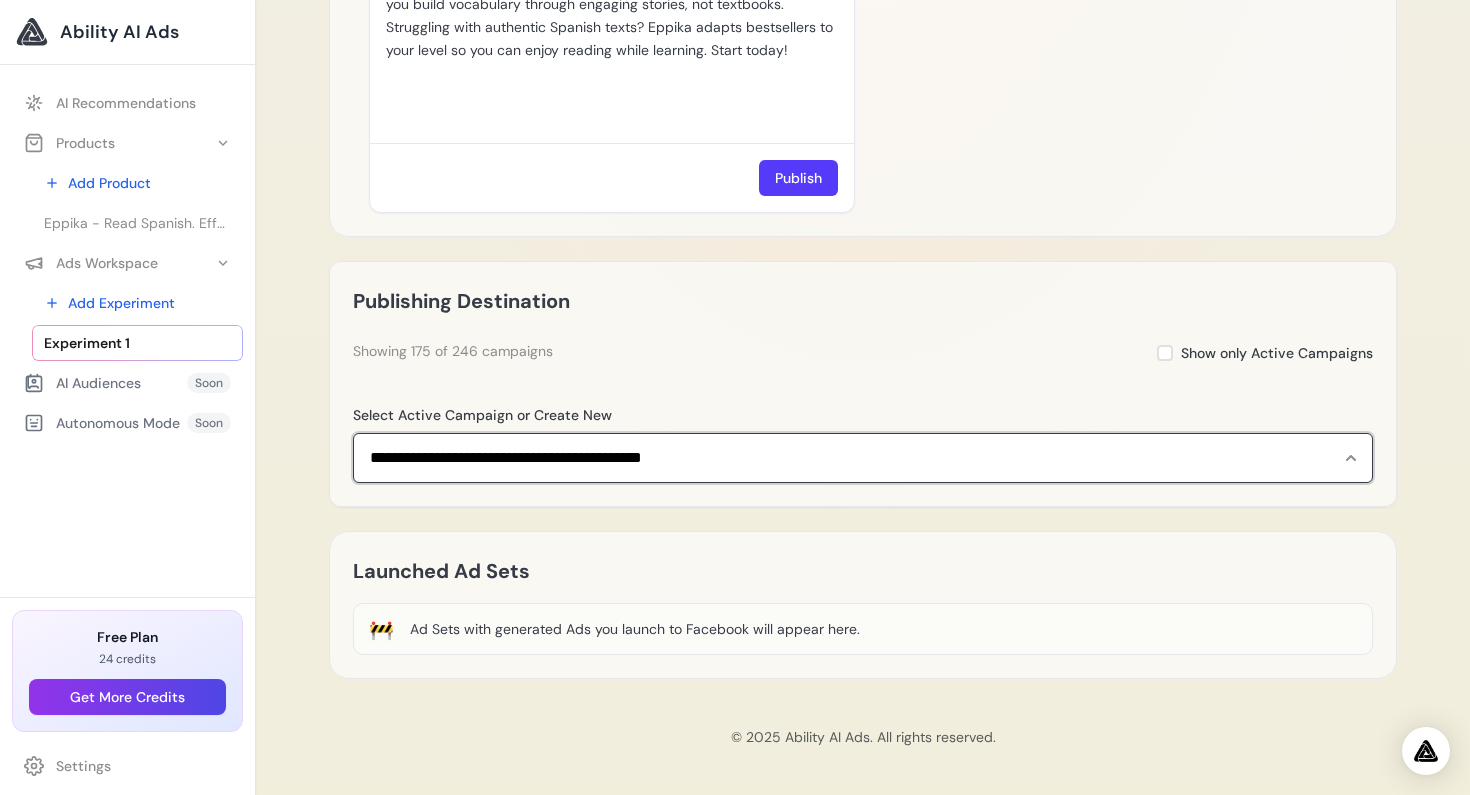 click on "**********" at bounding box center (863, 458) 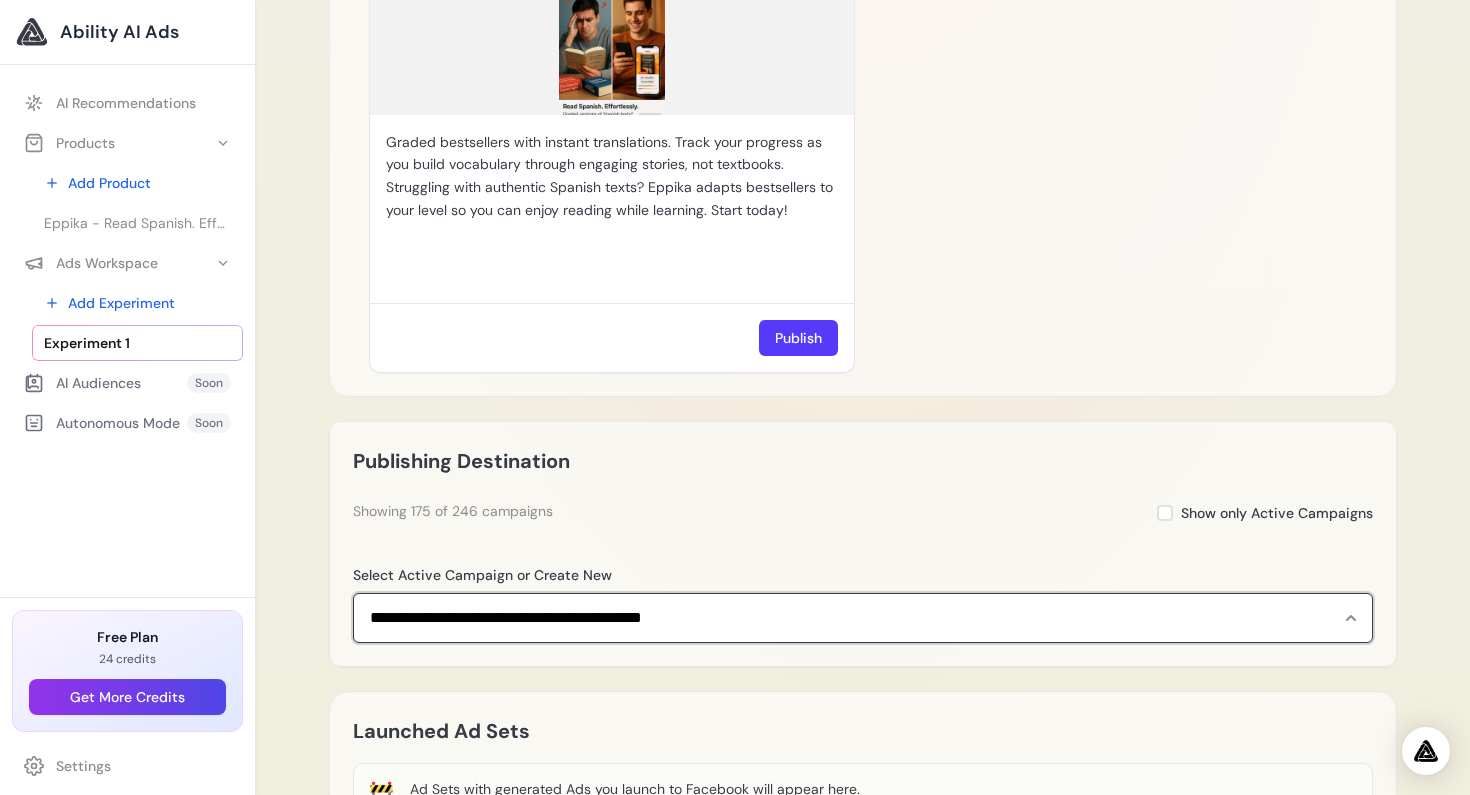 scroll, scrollTop: 2184, scrollLeft: 0, axis: vertical 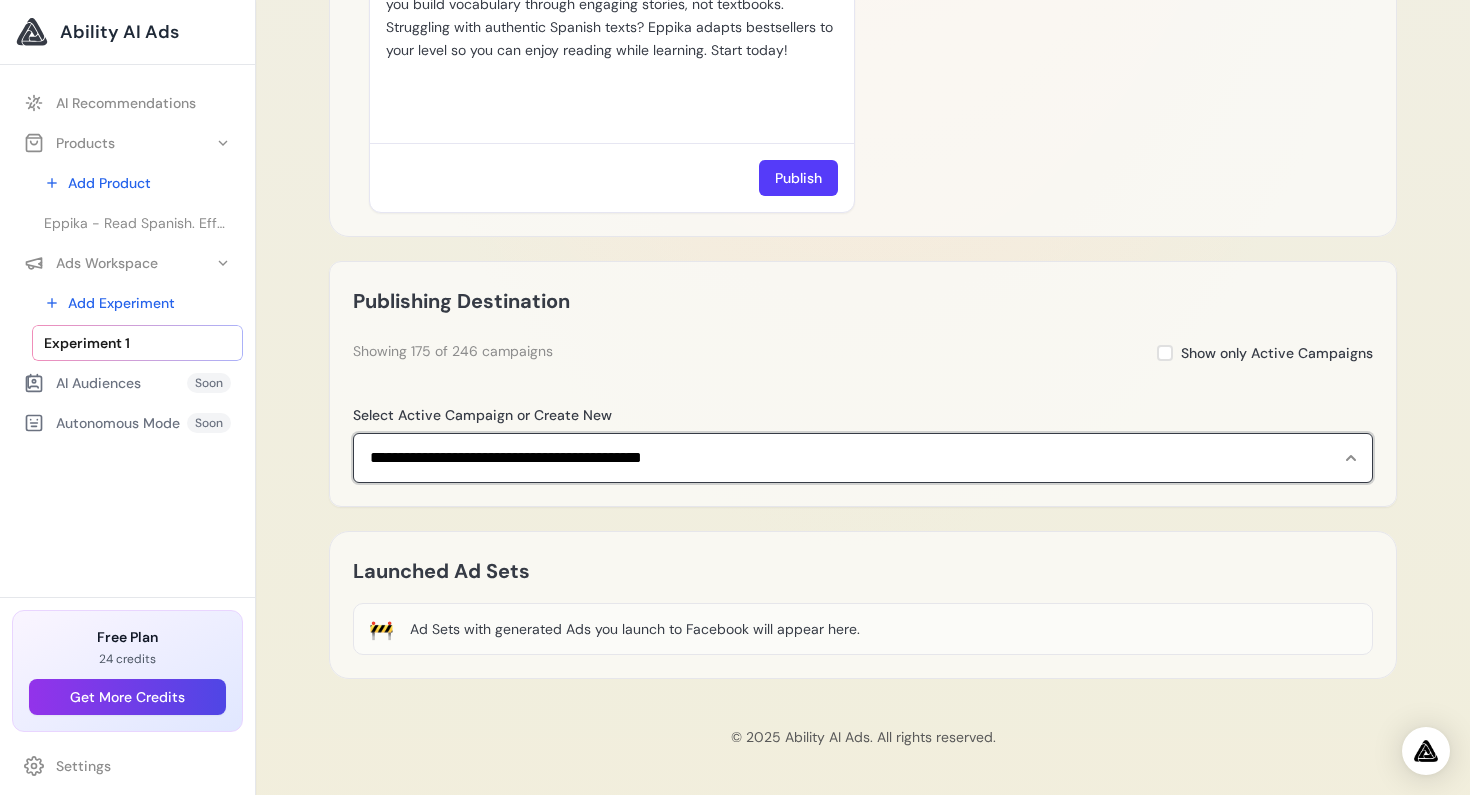 click on "**********" at bounding box center [863, 458] 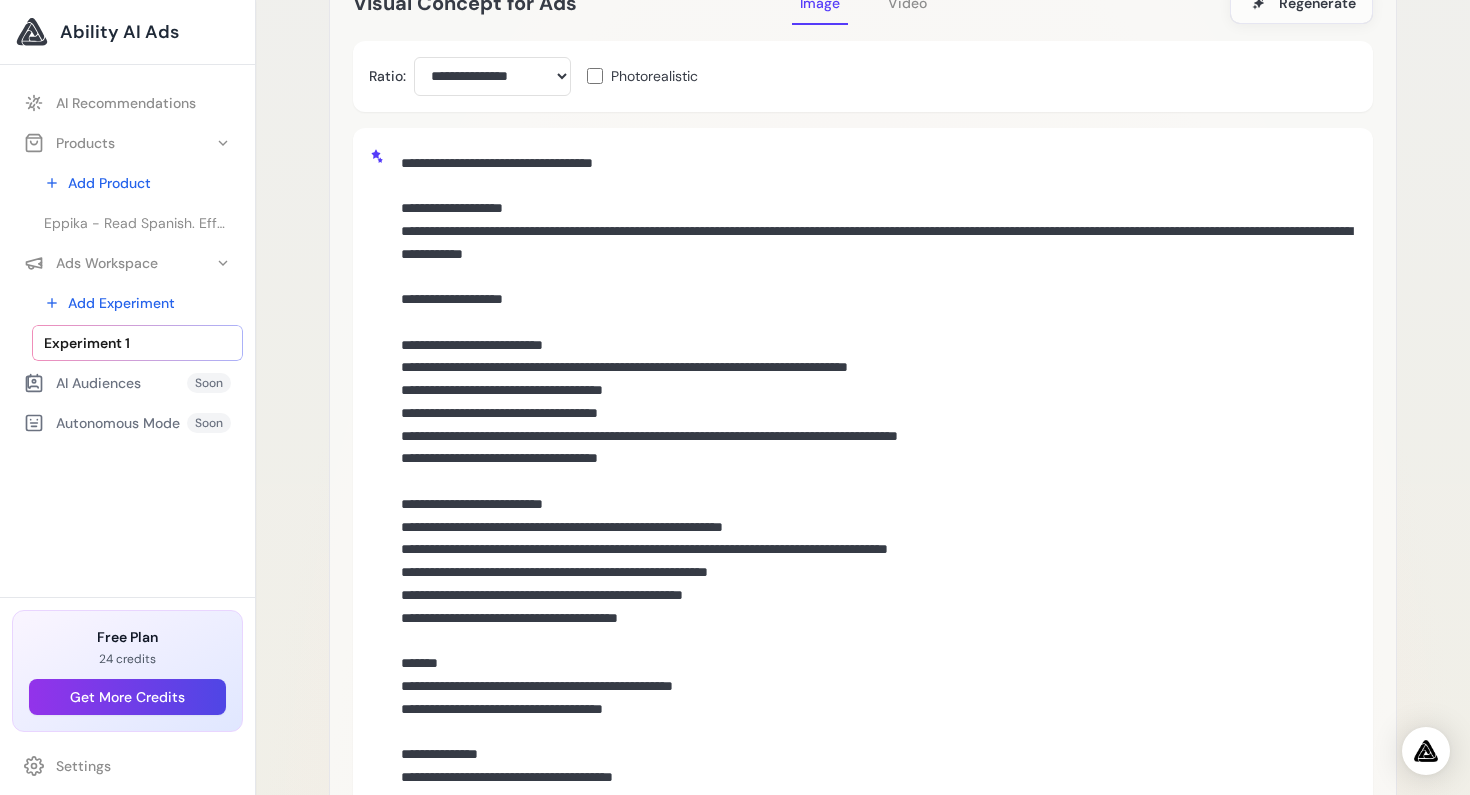 scroll, scrollTop: 0, scrollLeft: 0, axis: both 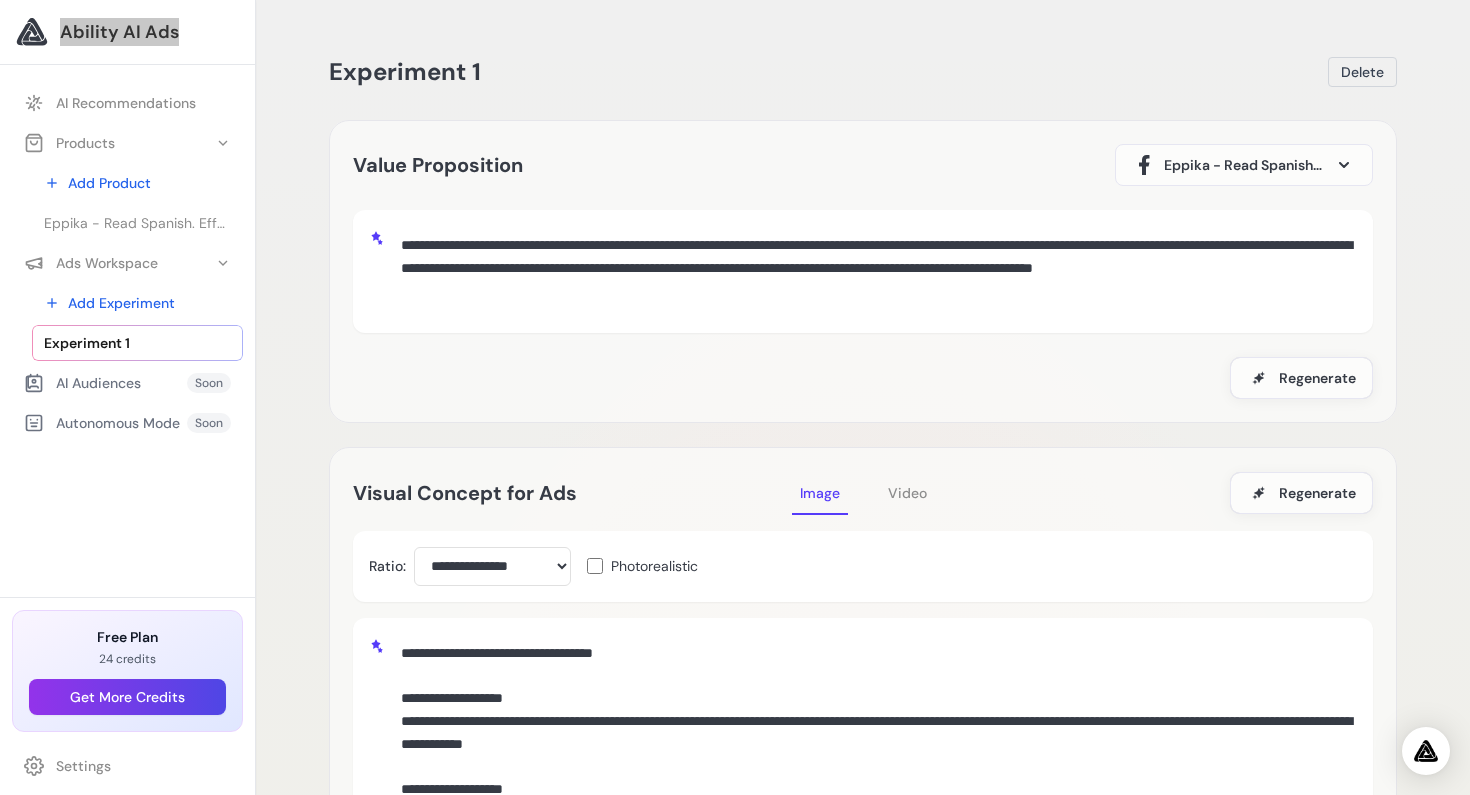 drag, startPoint x: 117, startPoint y: 32, endPoint x: 220, endPoint y: 12, distance: 104.92378 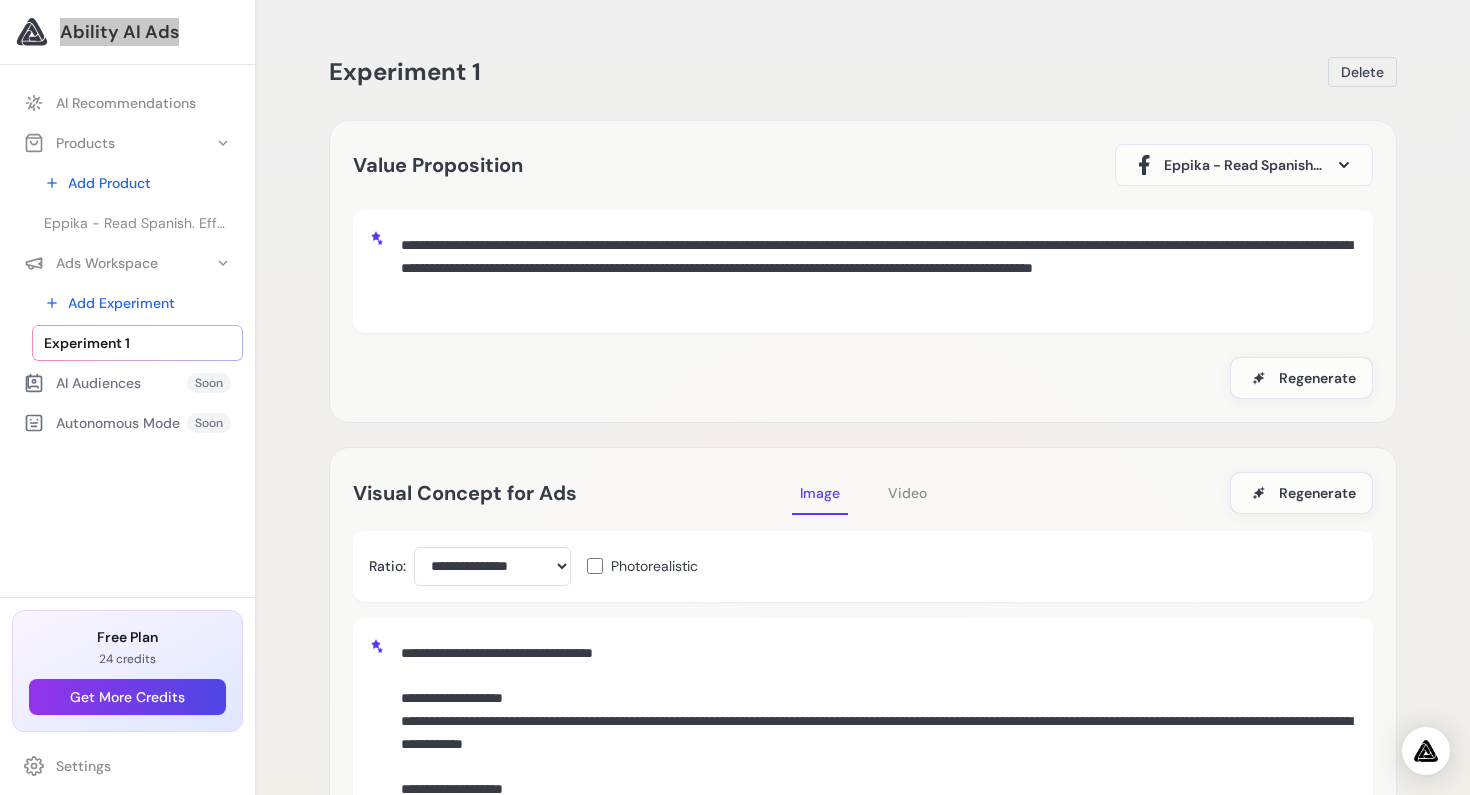 click on "Ability AI Ads" at bounding box center [127, 32] 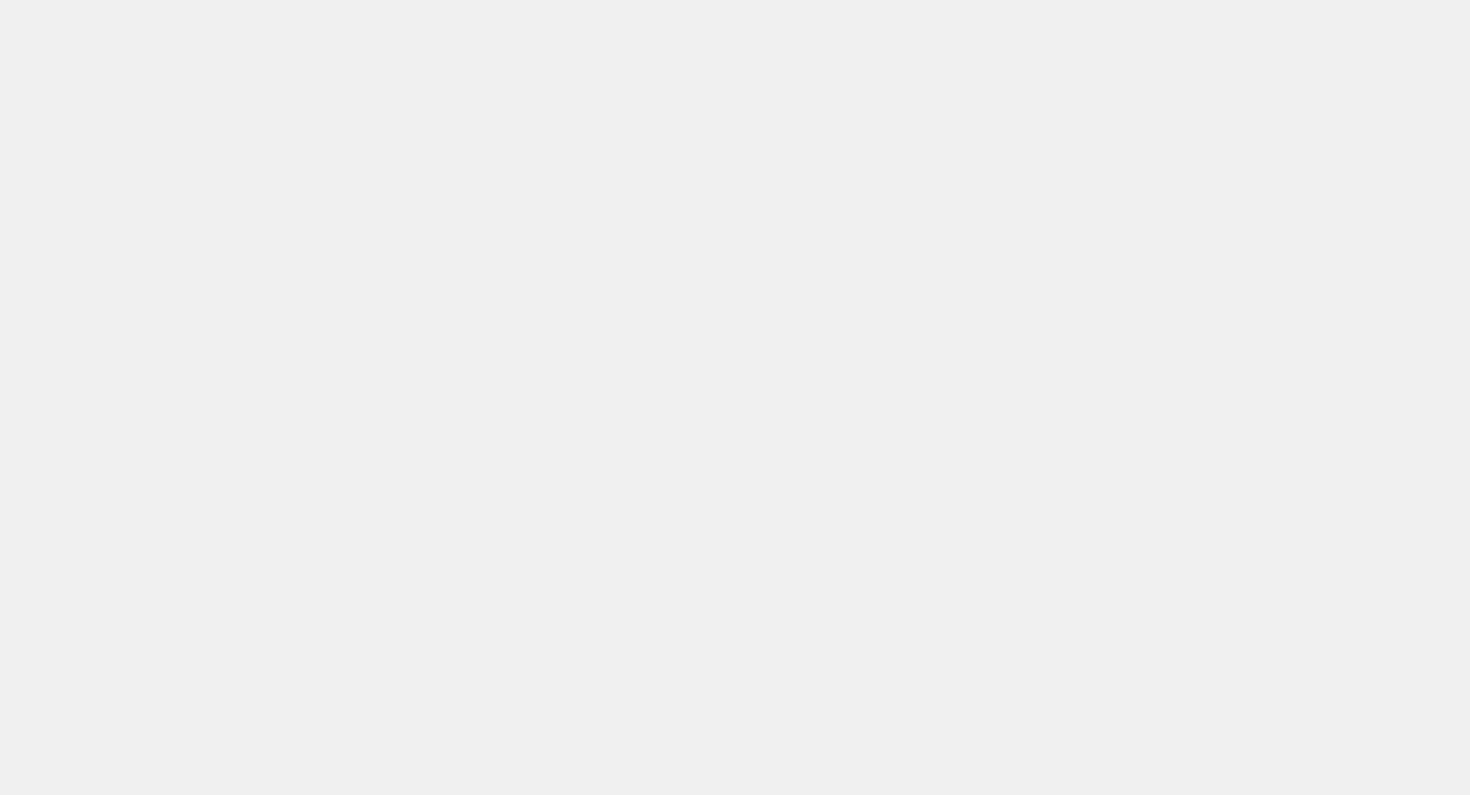 scroll, scrollTop: 0, scrollLeft: 0, axis: both 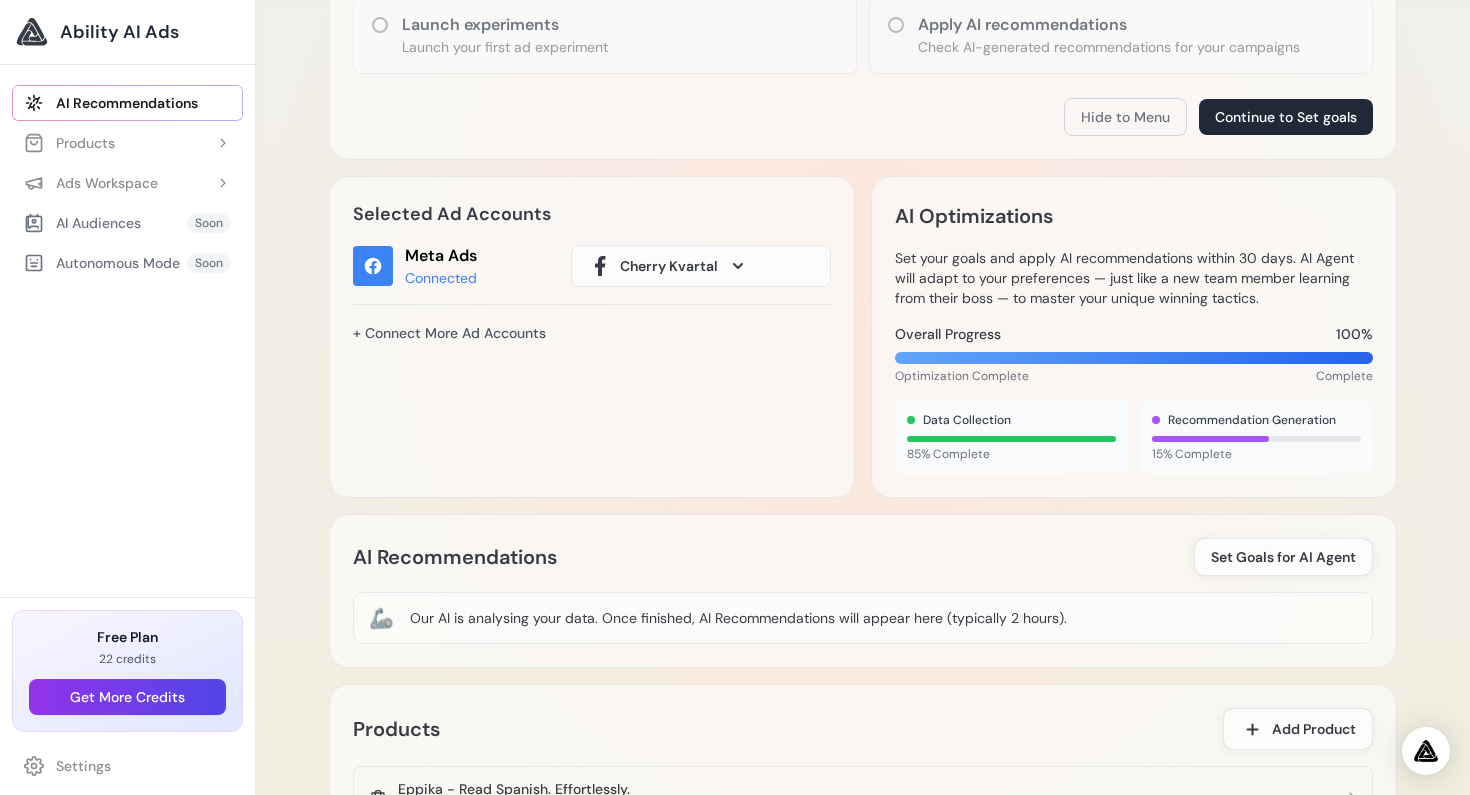 click on "Cherry Kvartal" at bounding box center [669, 266] 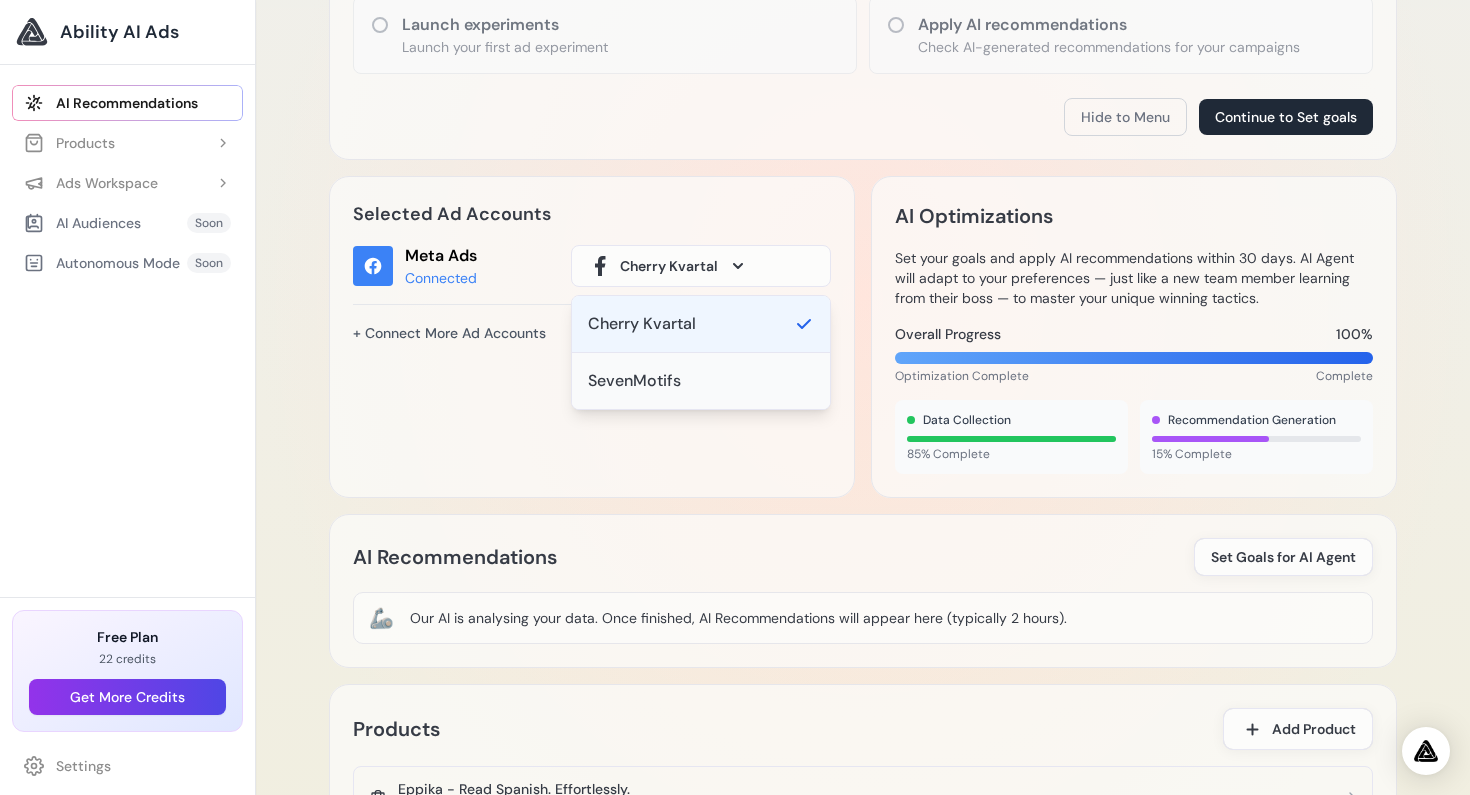 click on "SevenMotifs" at bounding box center [634, 381] 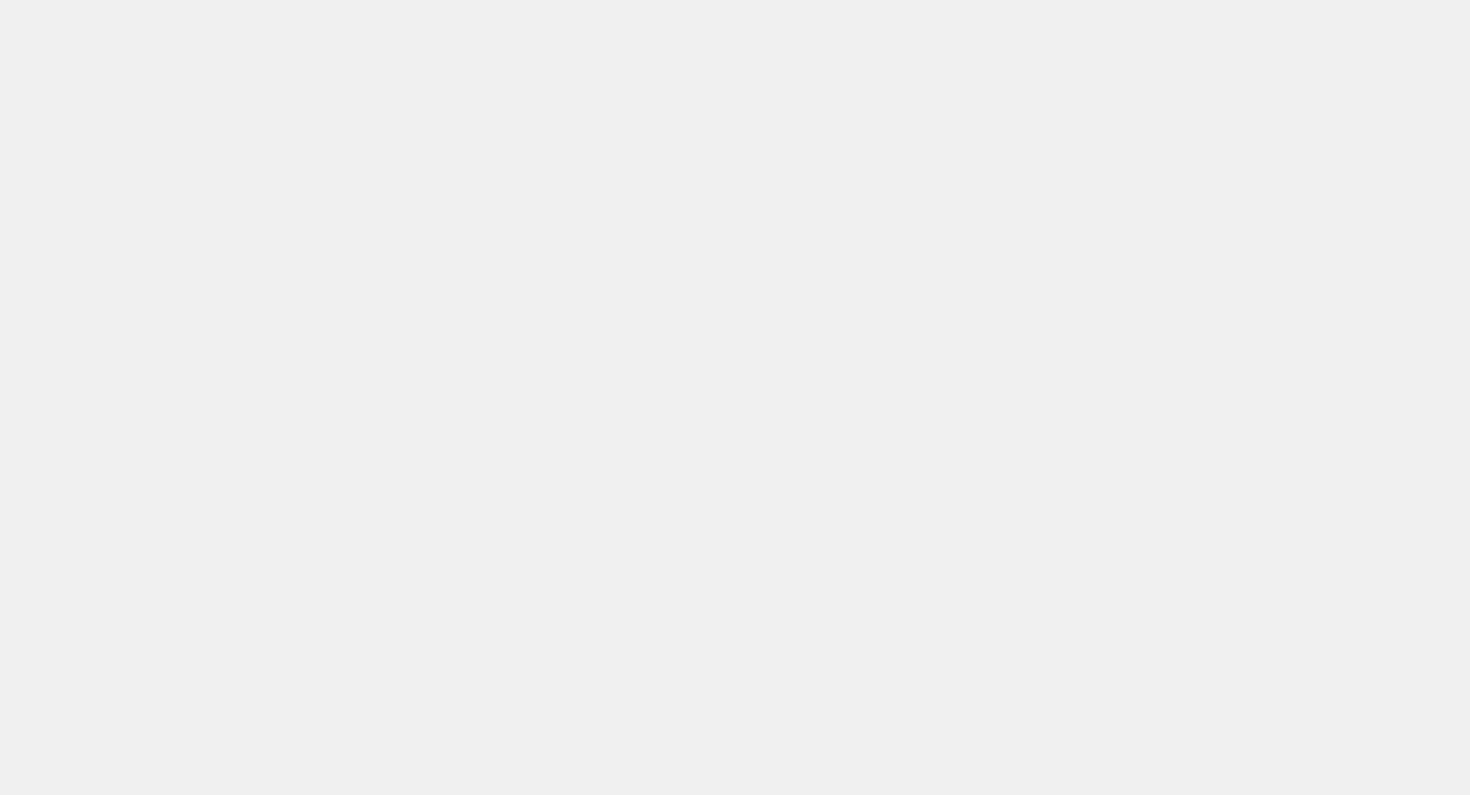 scroll, scrollTop: 0, scrollLeft: 0, axis: both 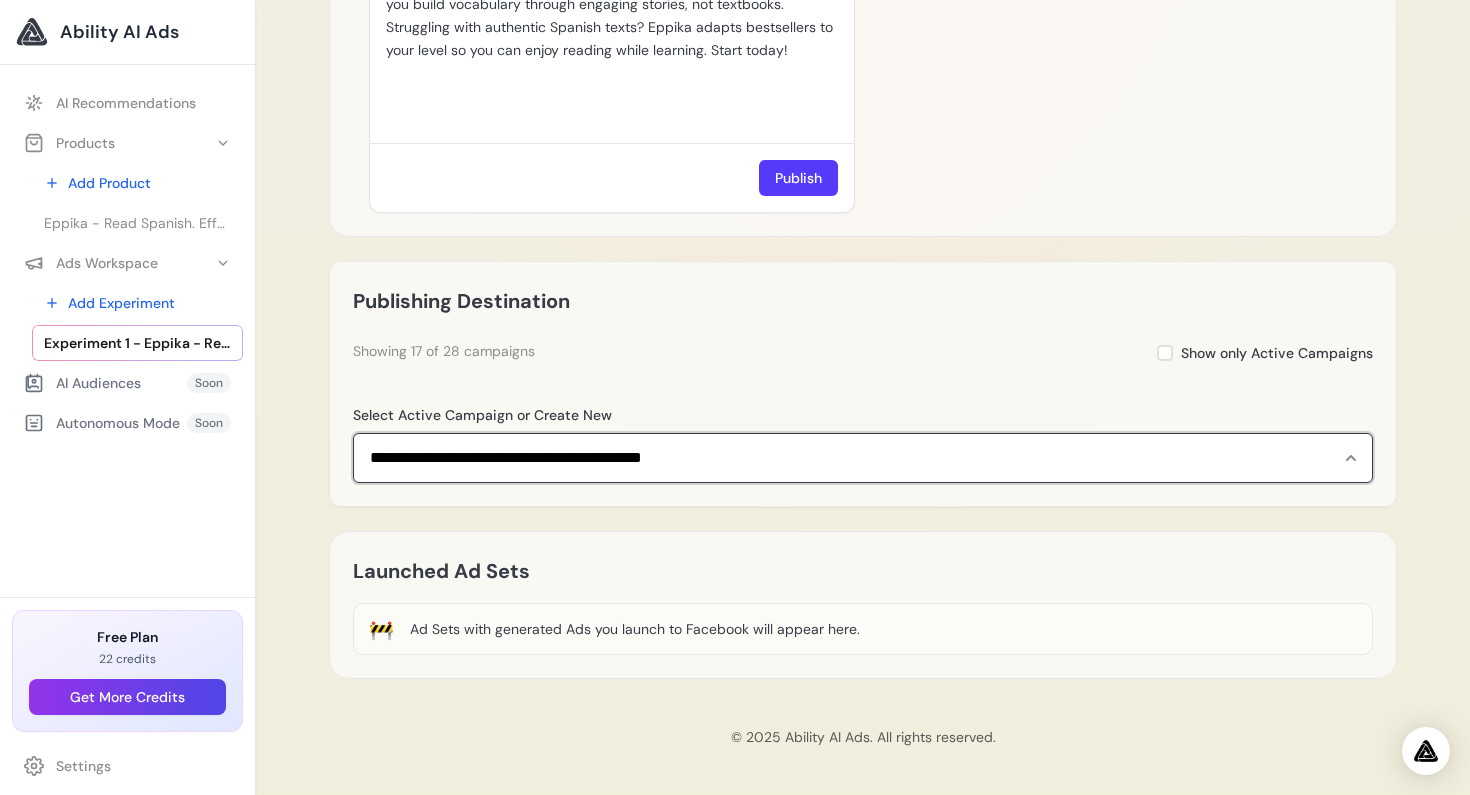 click on "**********" at bounding box center (863, 458) 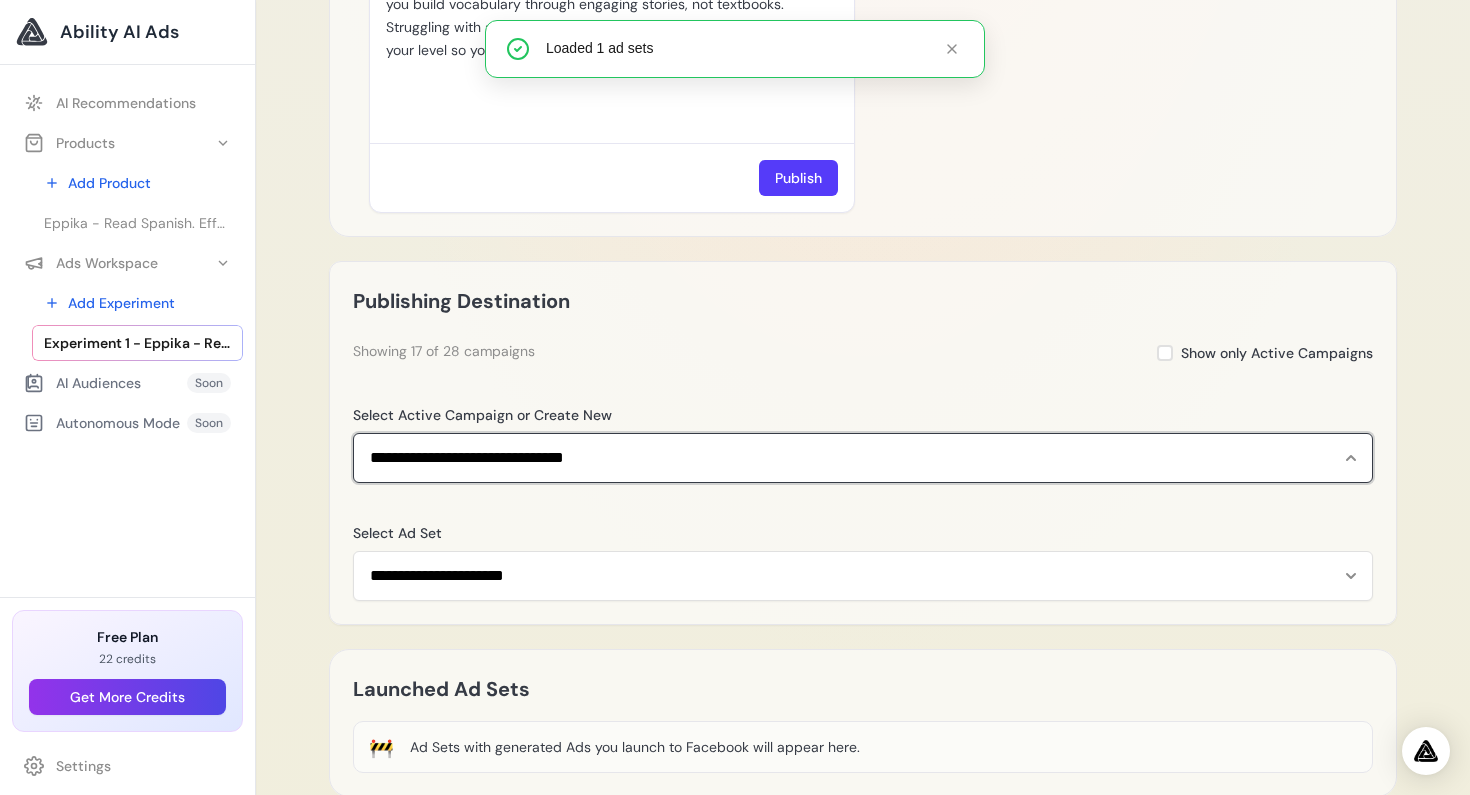 scroll, scrollTop: 2243, scrollLeft: 0, axis: vertical 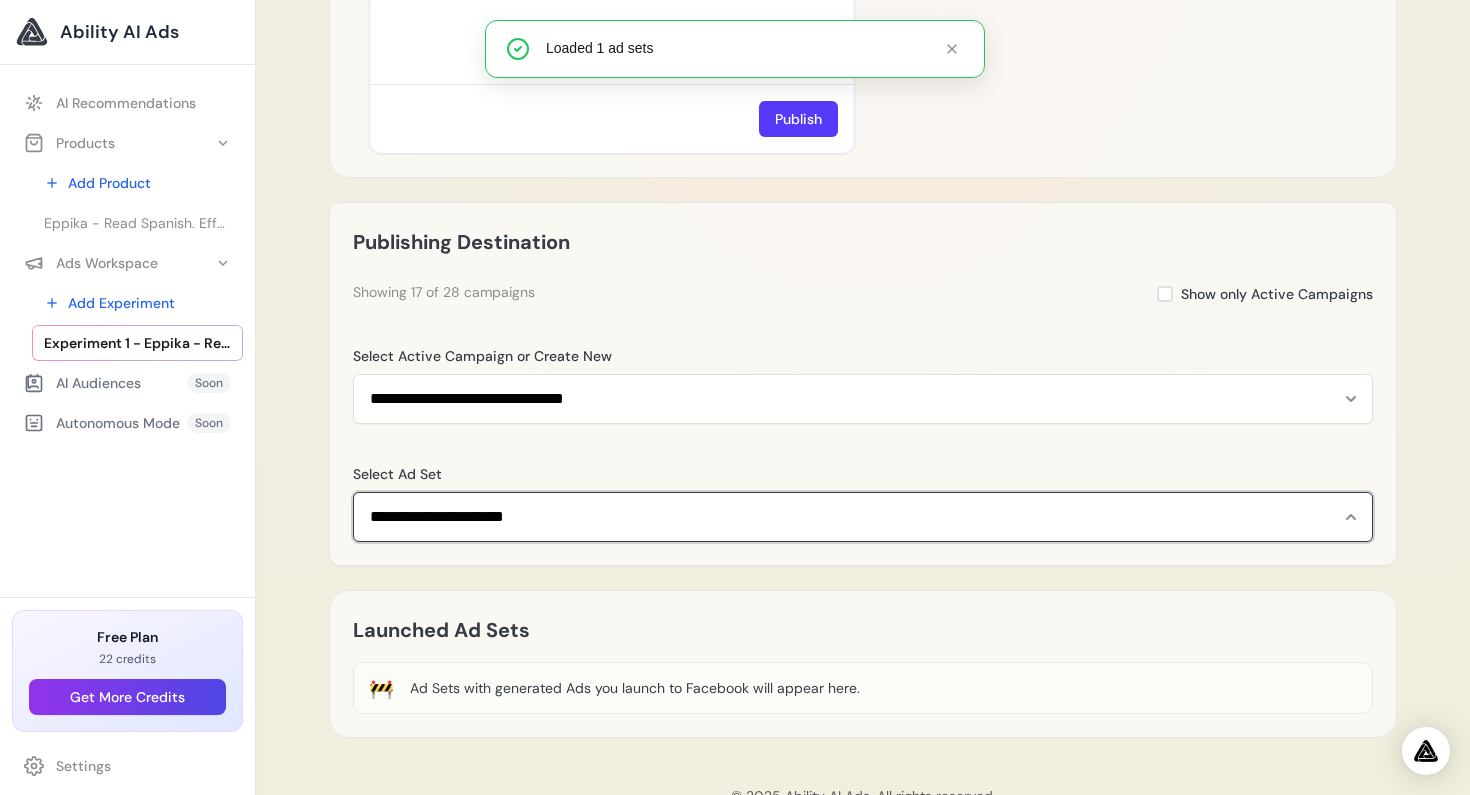 click on "**********" at bounding box center [863, 517] 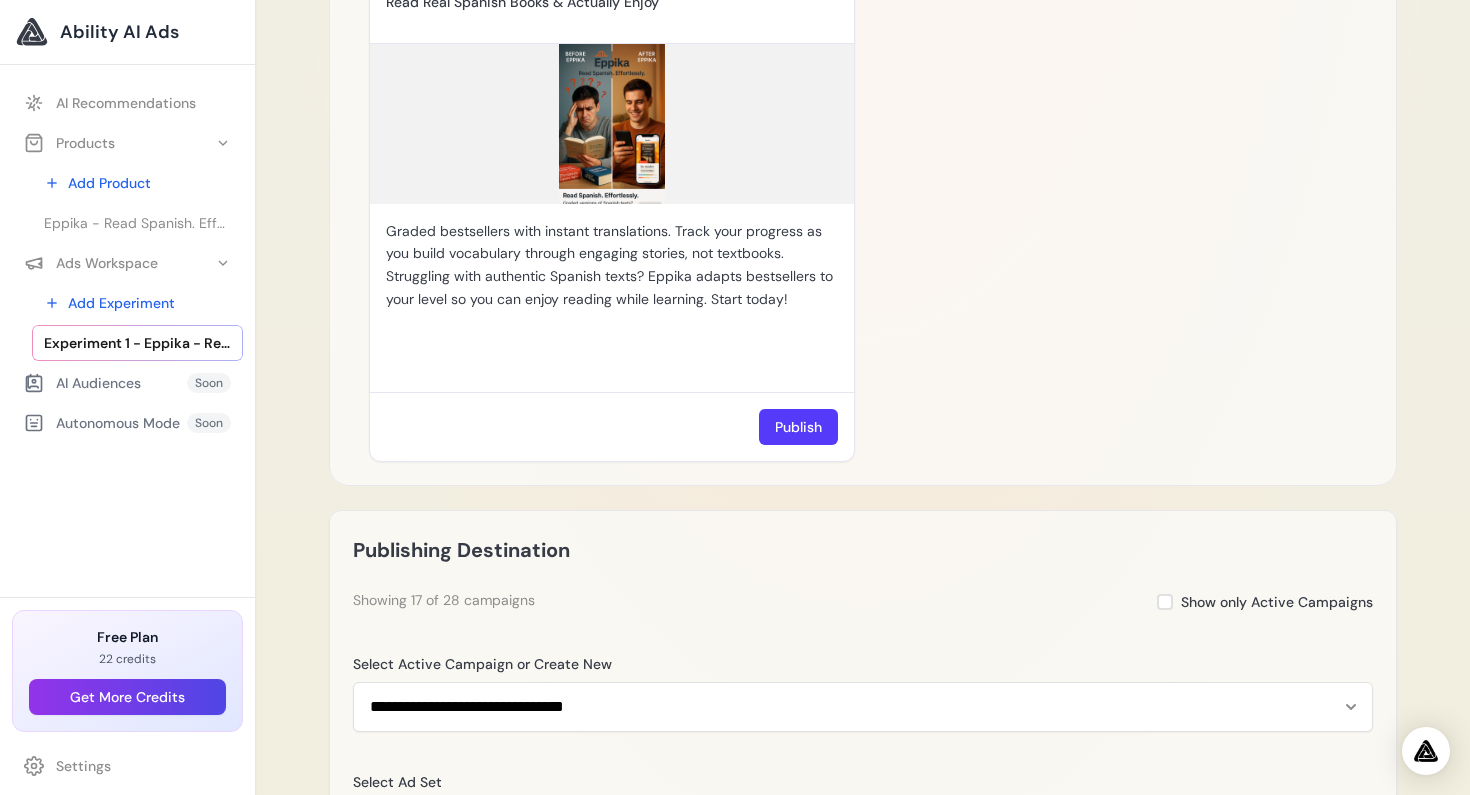 scroll, scrollTop: 1933, scrollLeft: 0, axis: vertical 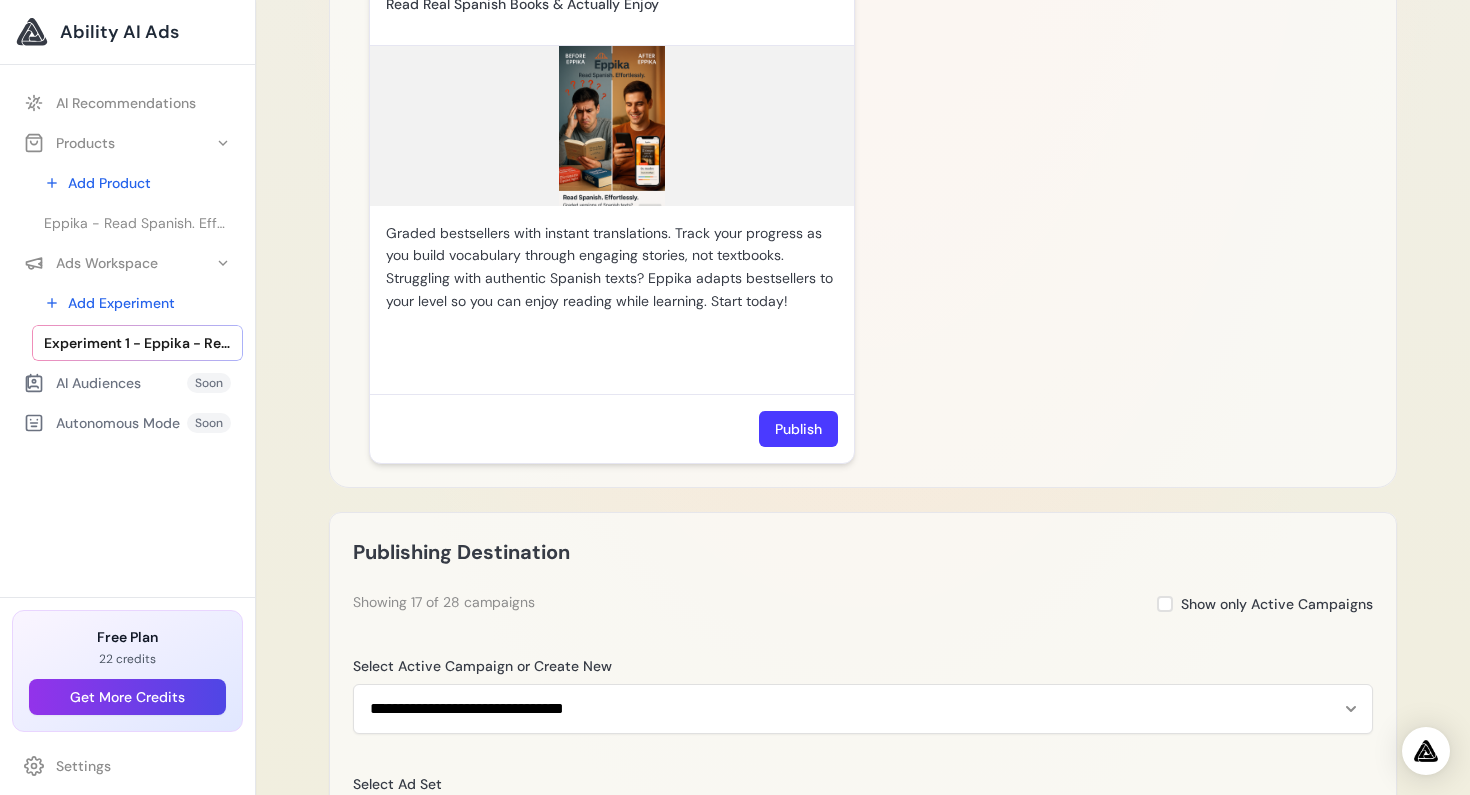 click on "Publish" at bounding box center (798, 429) 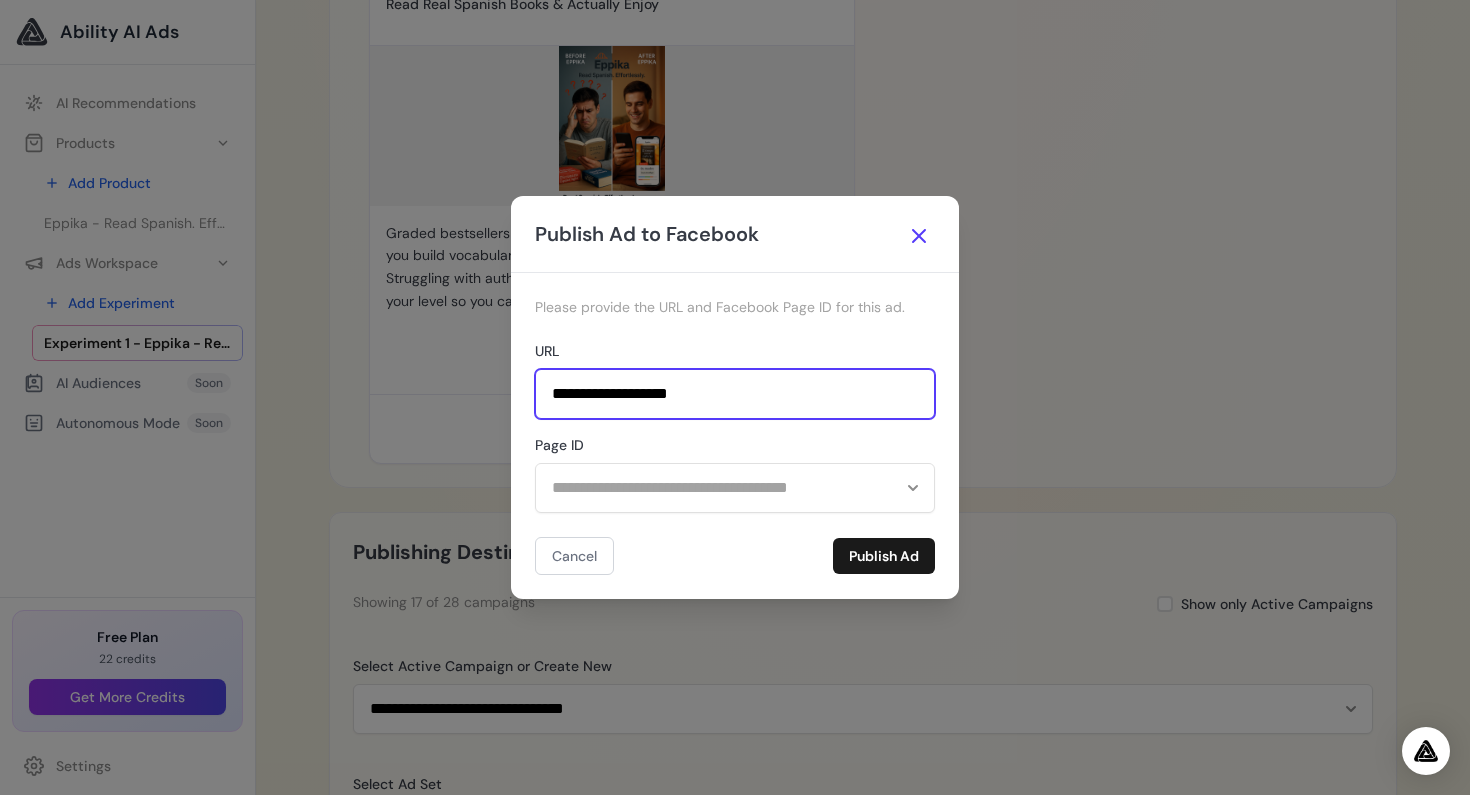 click on "**********" at bounding box center [735, 394] 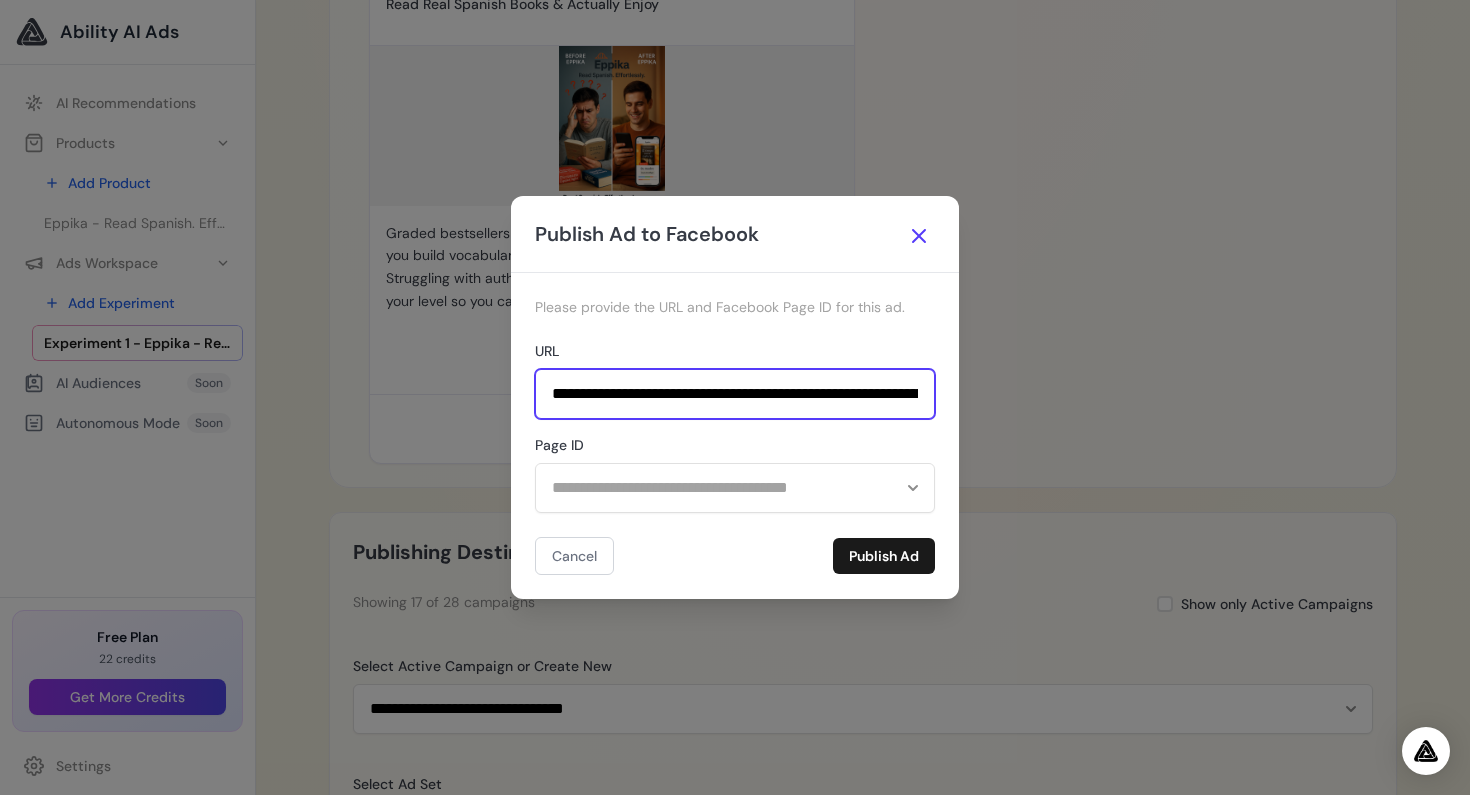 scroll, scrollTop: 0, scrollLeft: 238, axis: horizontal 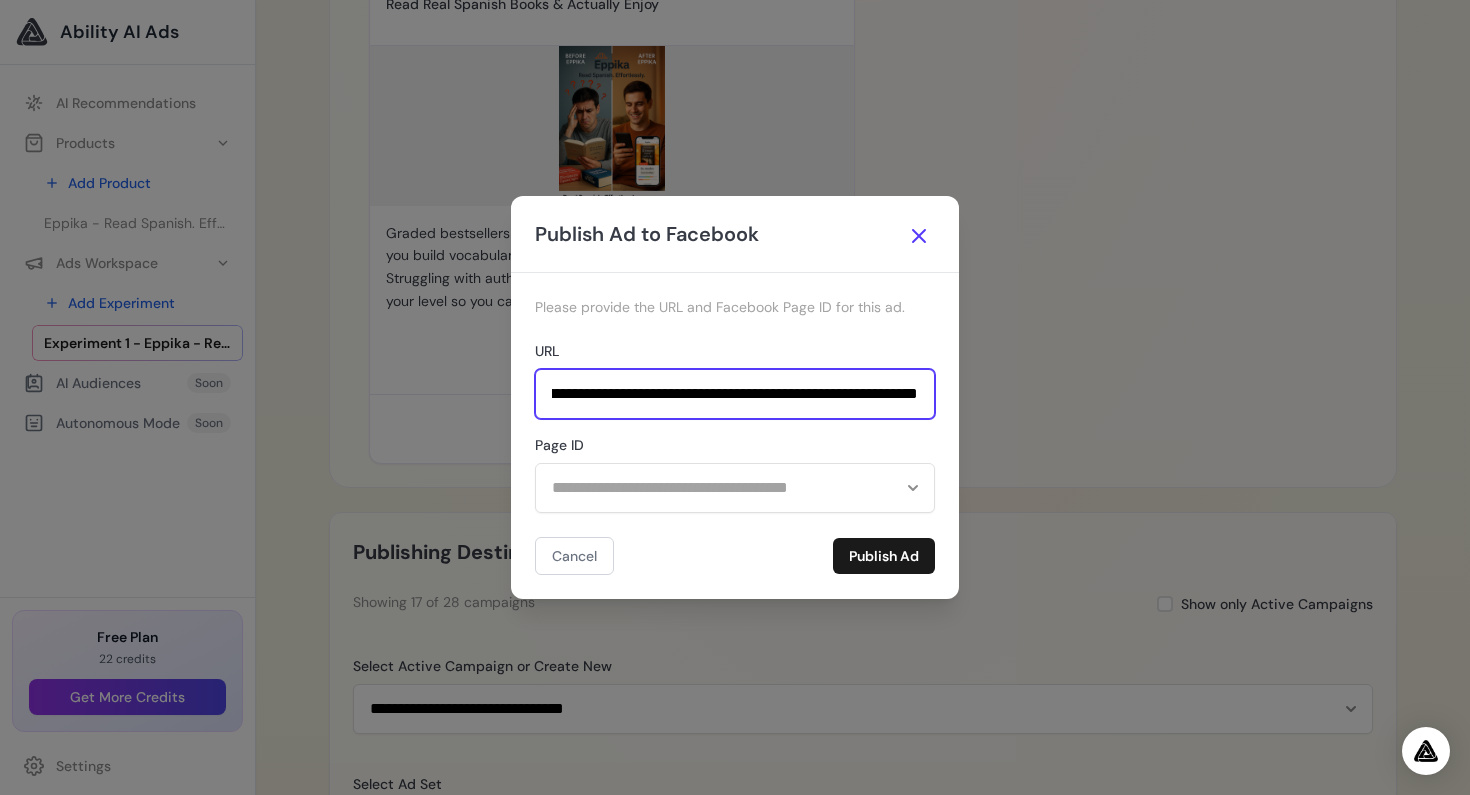 type on "**********" 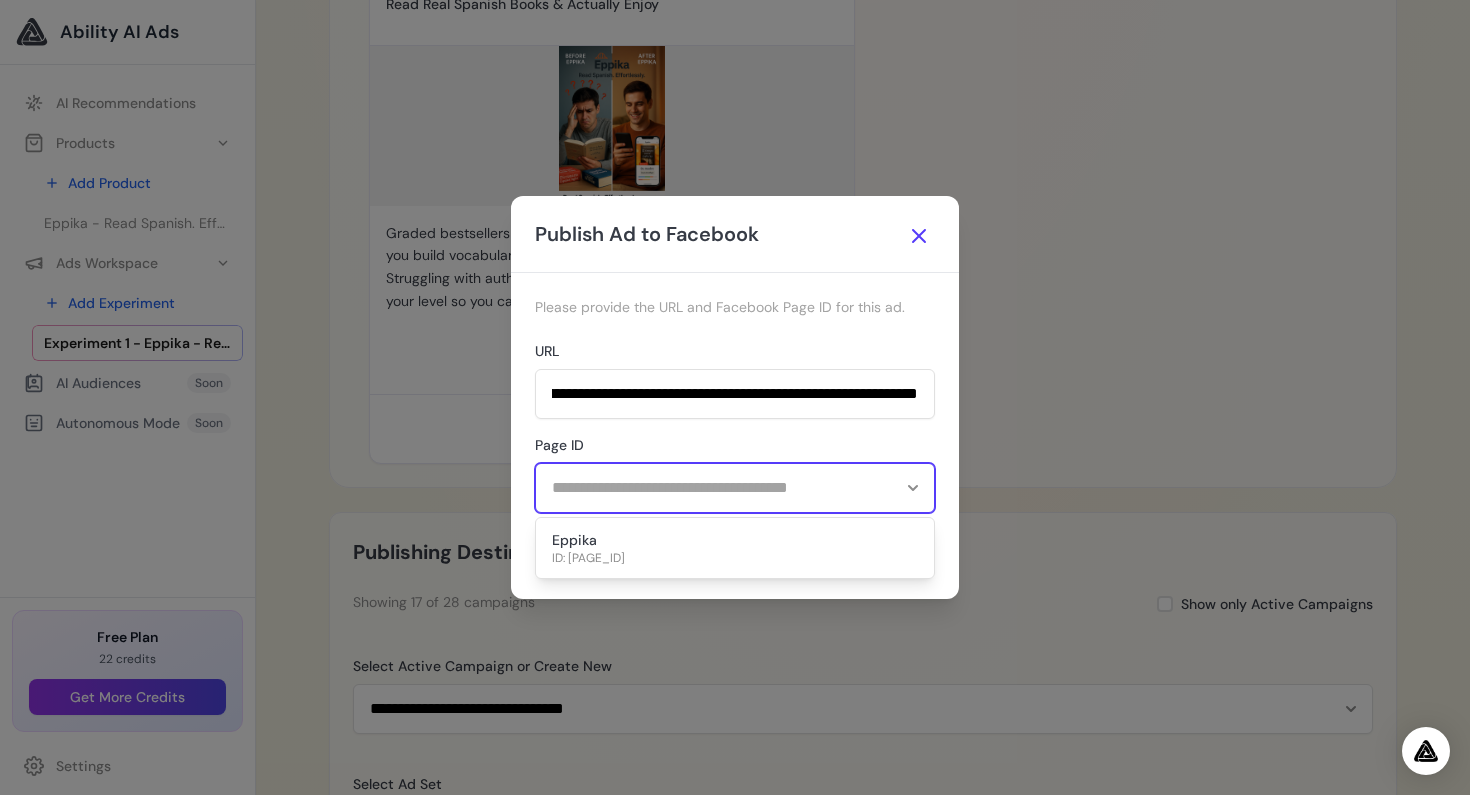 click on "Page ID" at bounding box center [735, 488] 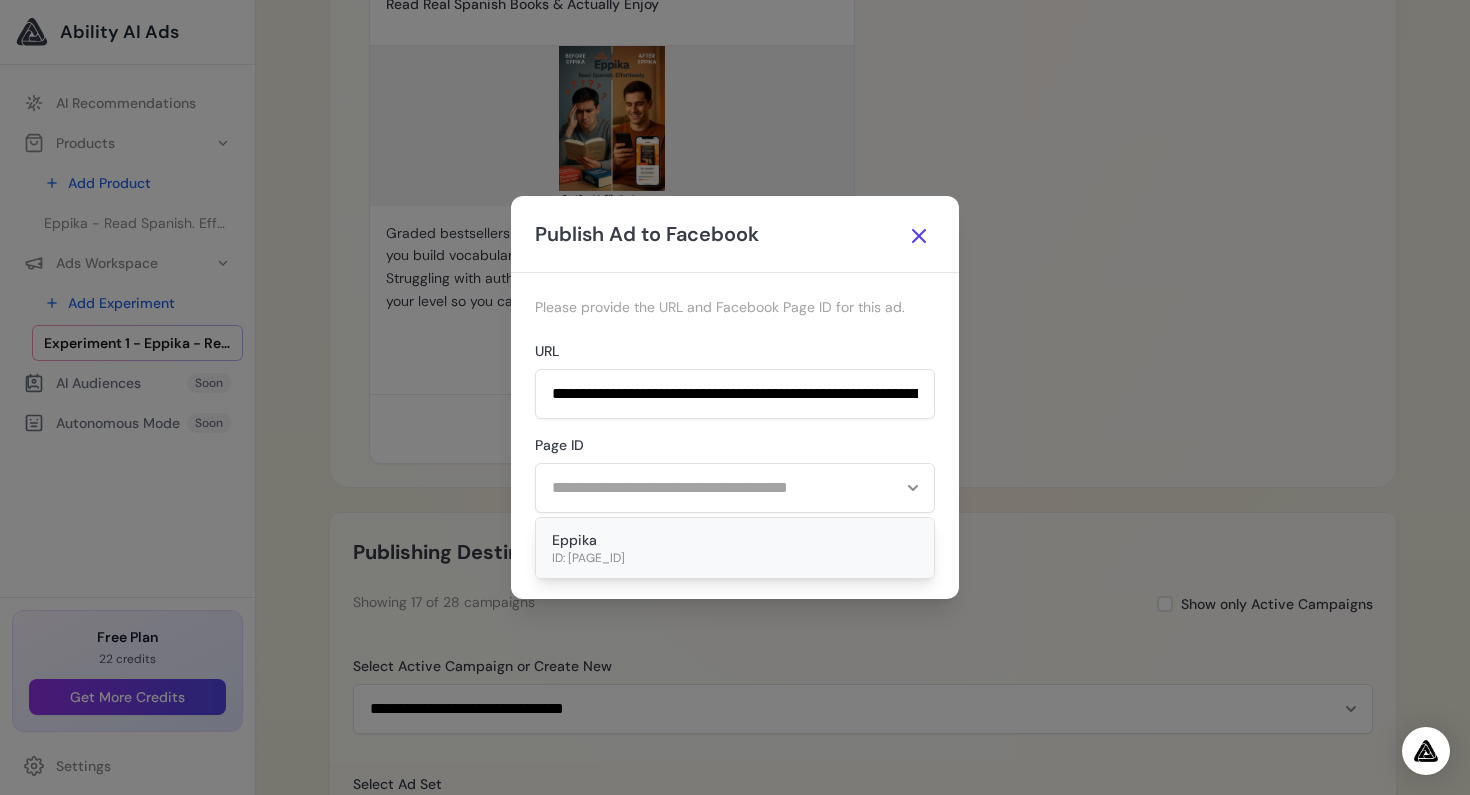 click on "Eppika" at bounding box center [735, 540] 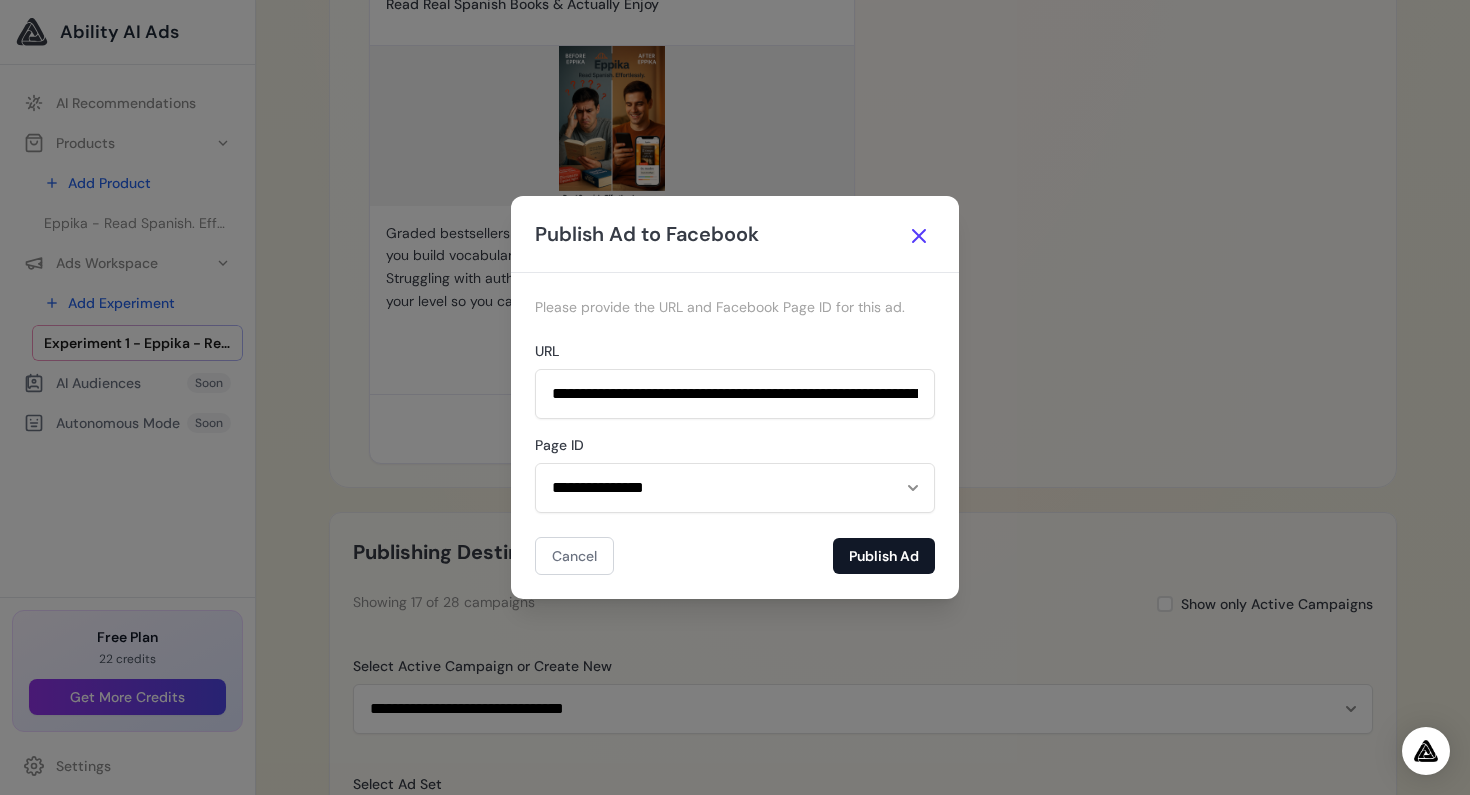 click on "Publish Ad" at bounding box center (884, 556) 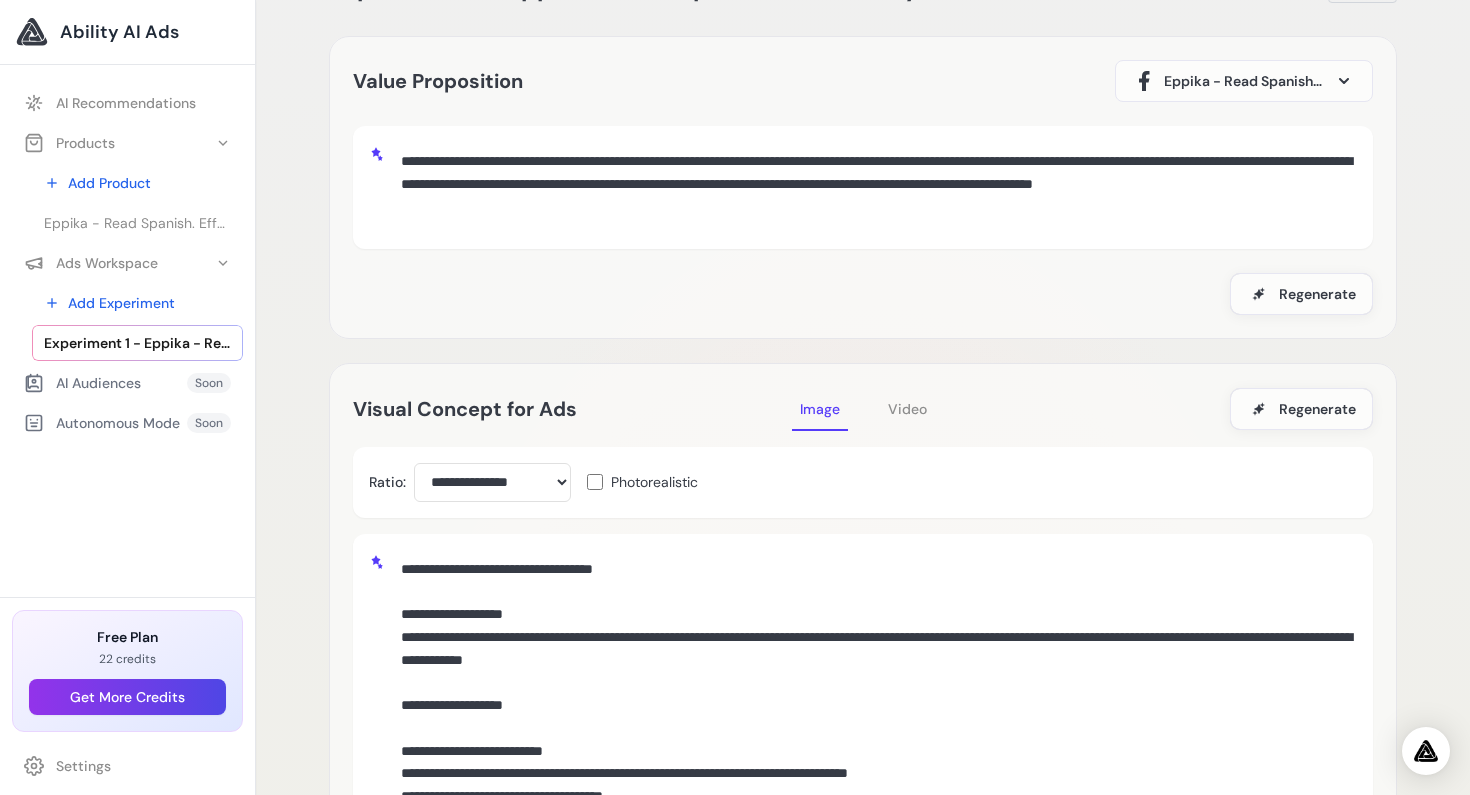 scroll, scrollTop: 0, scrollLeft: 0, axis: both 